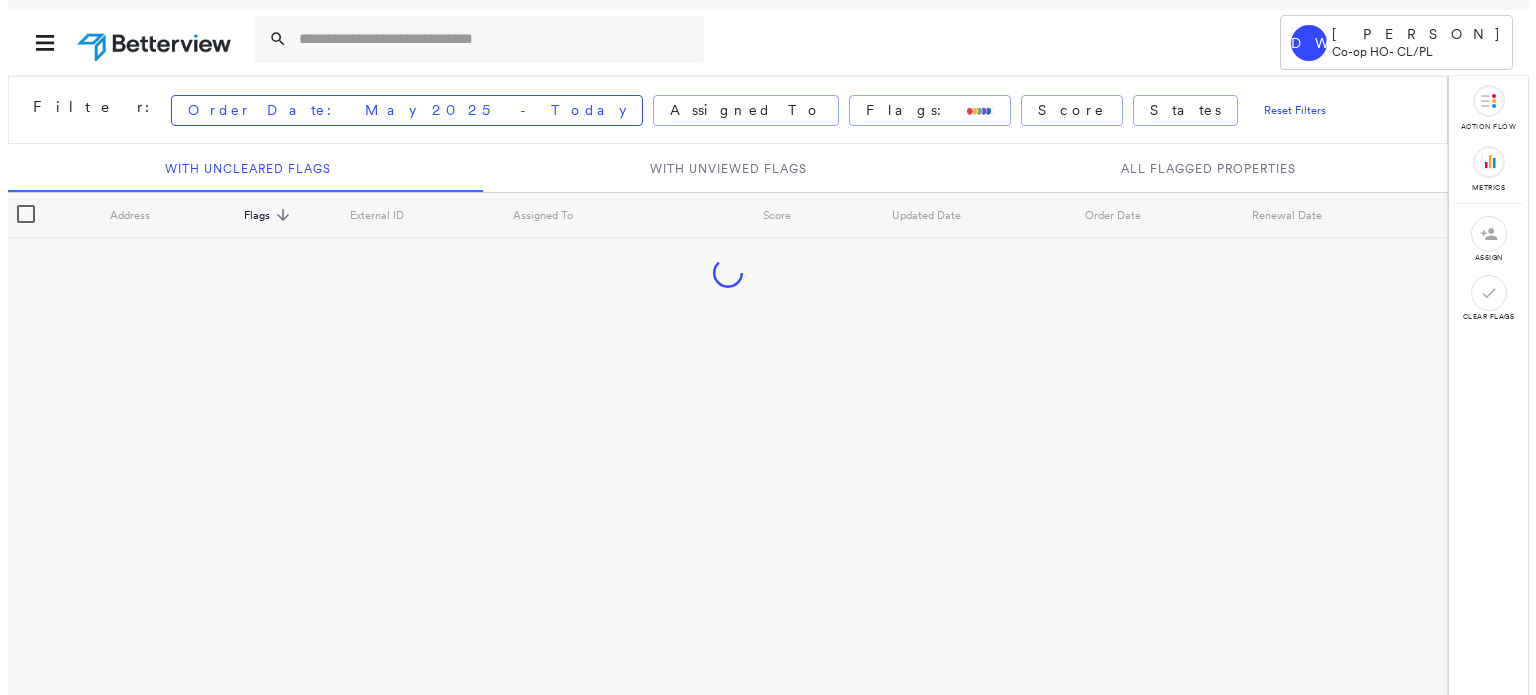 scroll, scrollTop: 0, scrollLeft: 0, axis: both 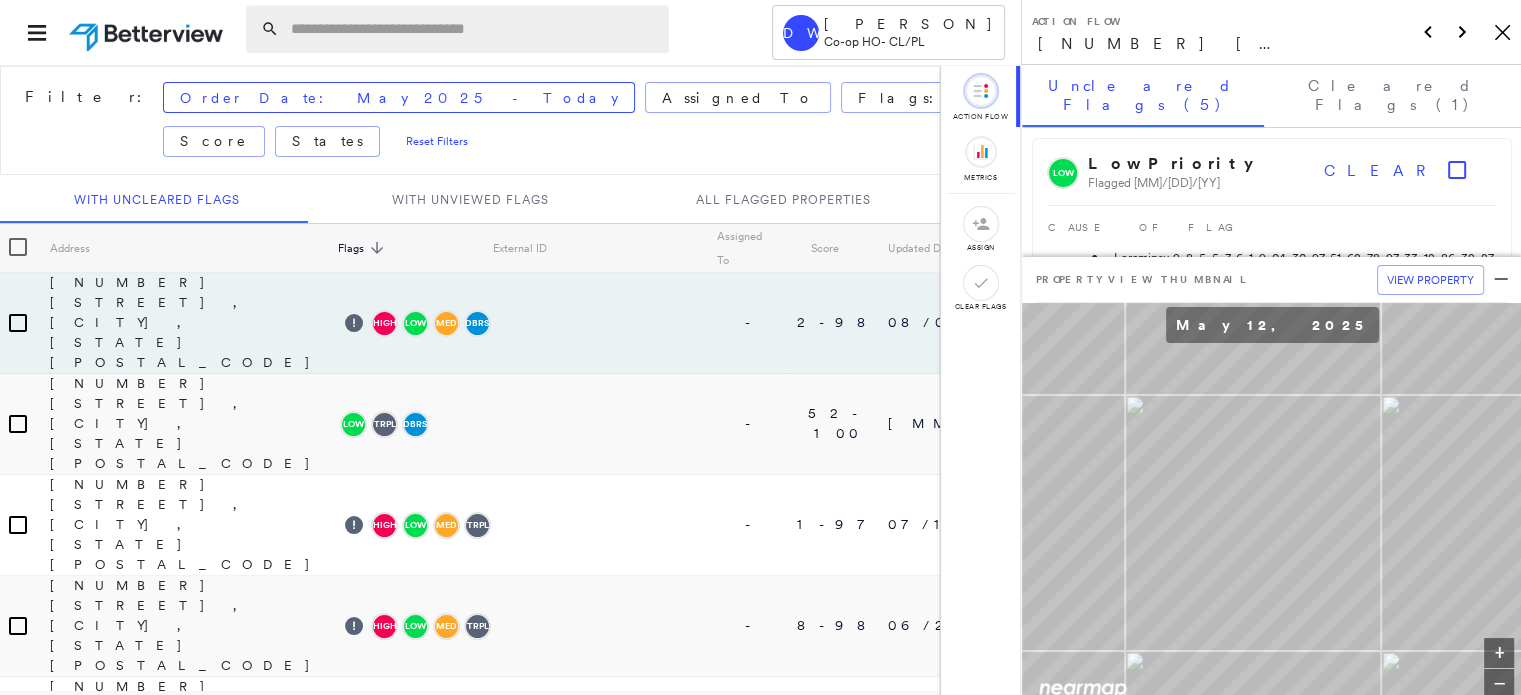 click at bounding box center [474, 29] 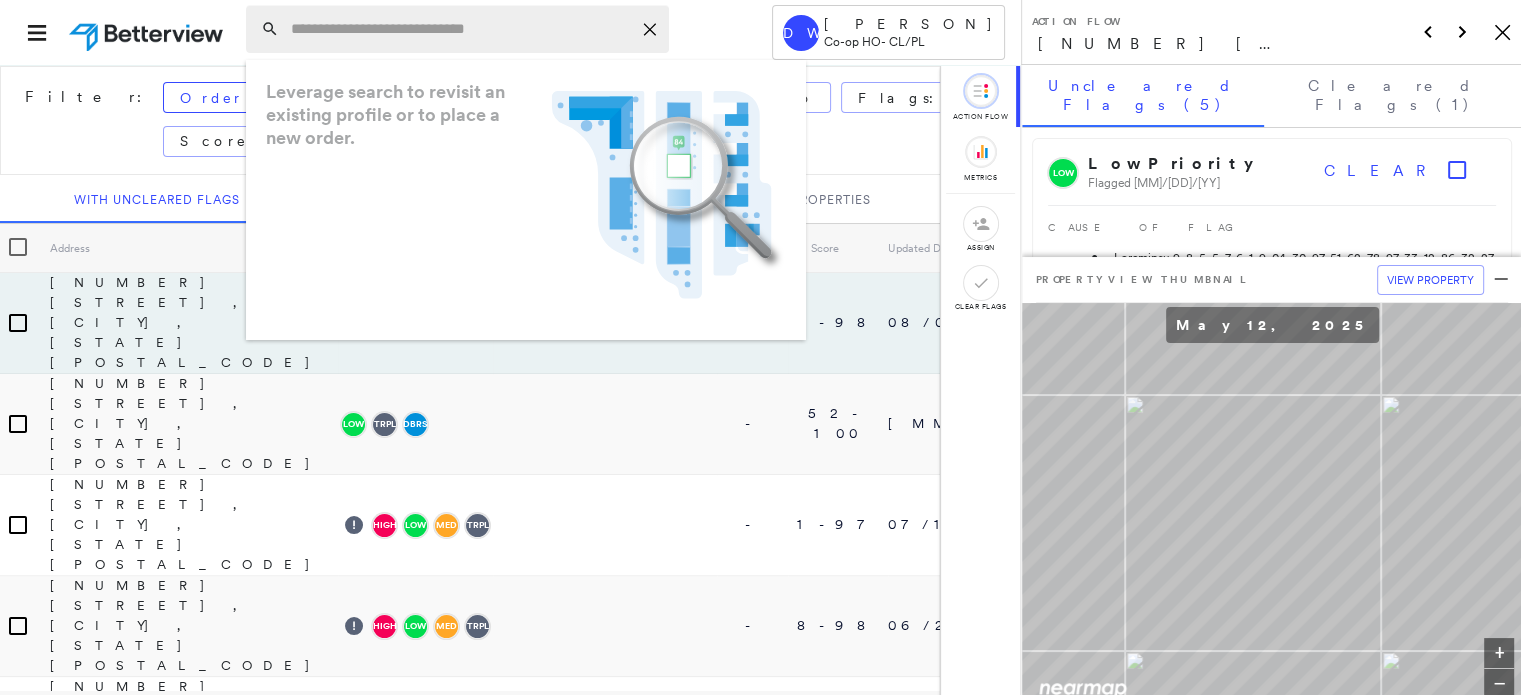 paste on "**********" 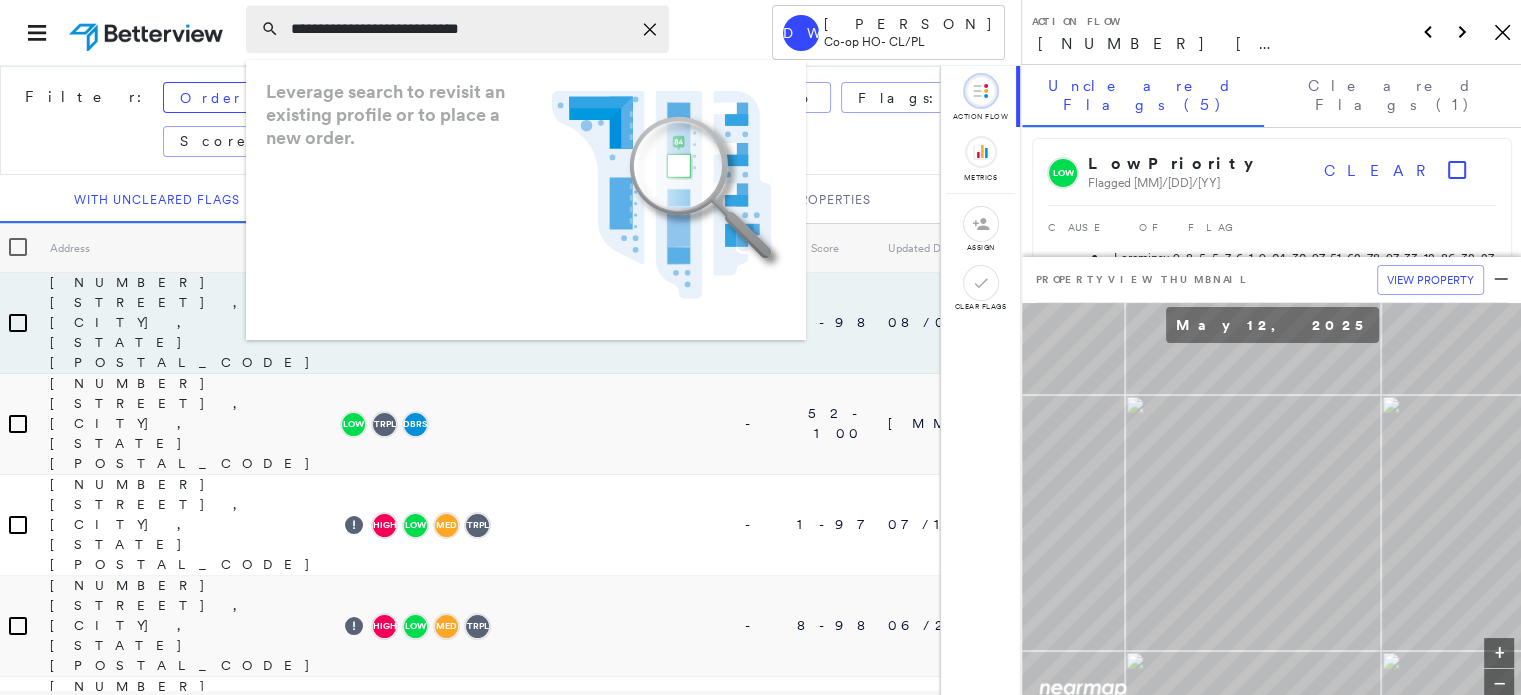 type on "**********" 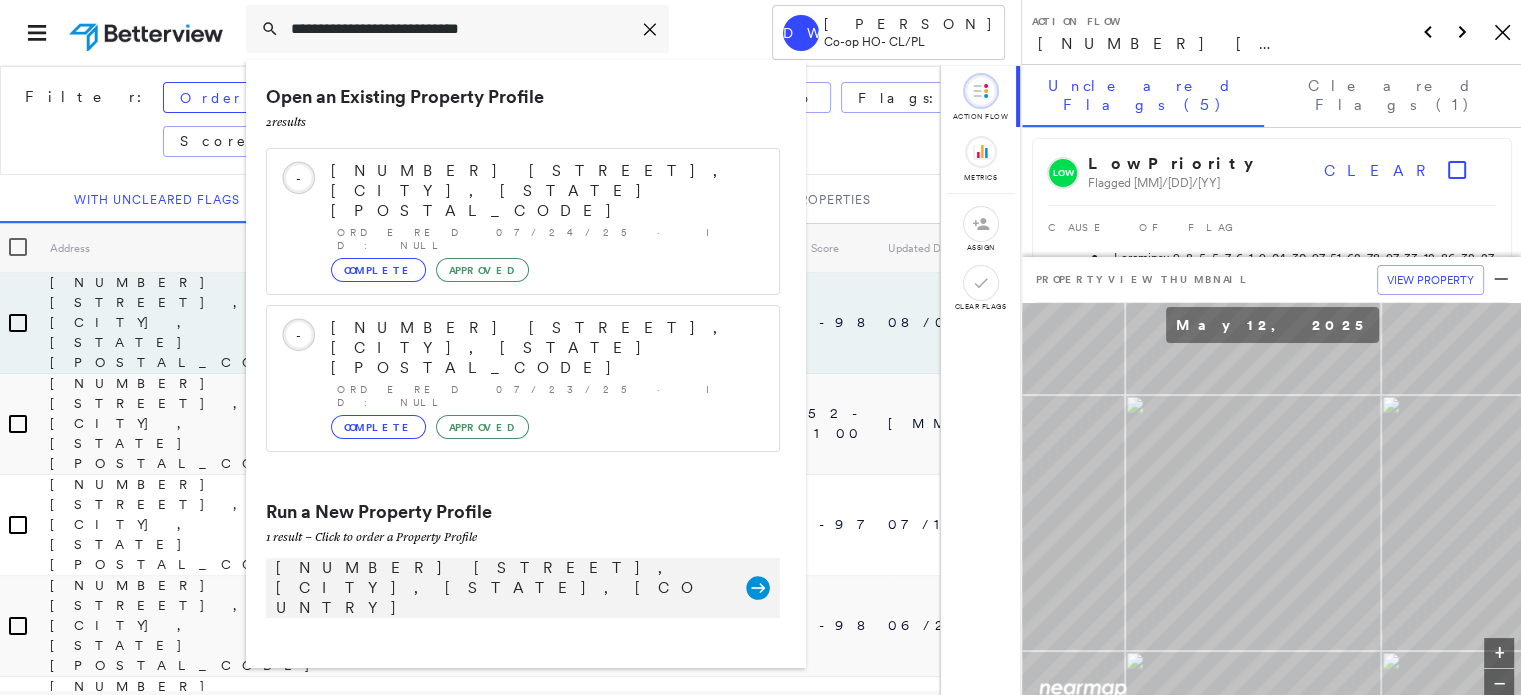 click on "[NUMBER] [STREET], [CITY], [STATE], [COUNTRY]" at bounding box center (501, 588) 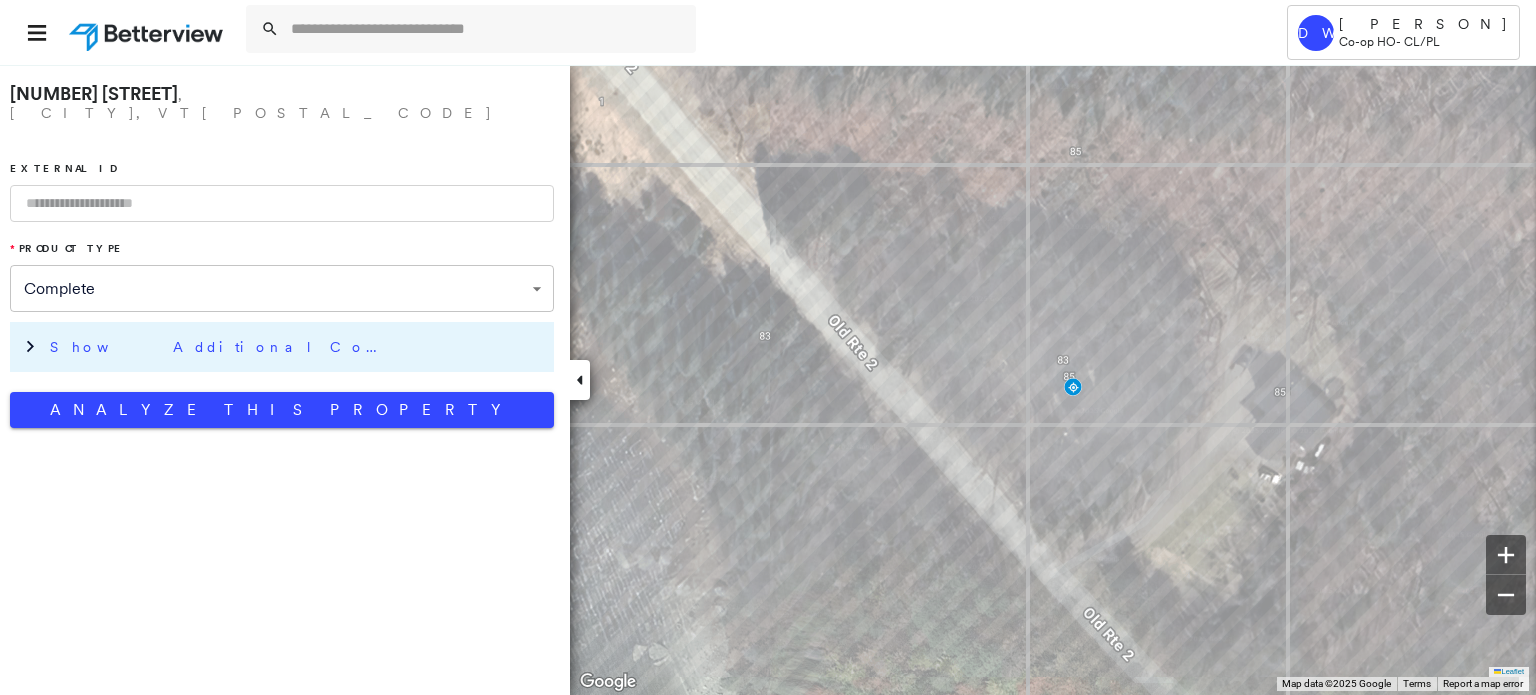 click on "Show Additional Company Data" at bounding box center [220, 347] 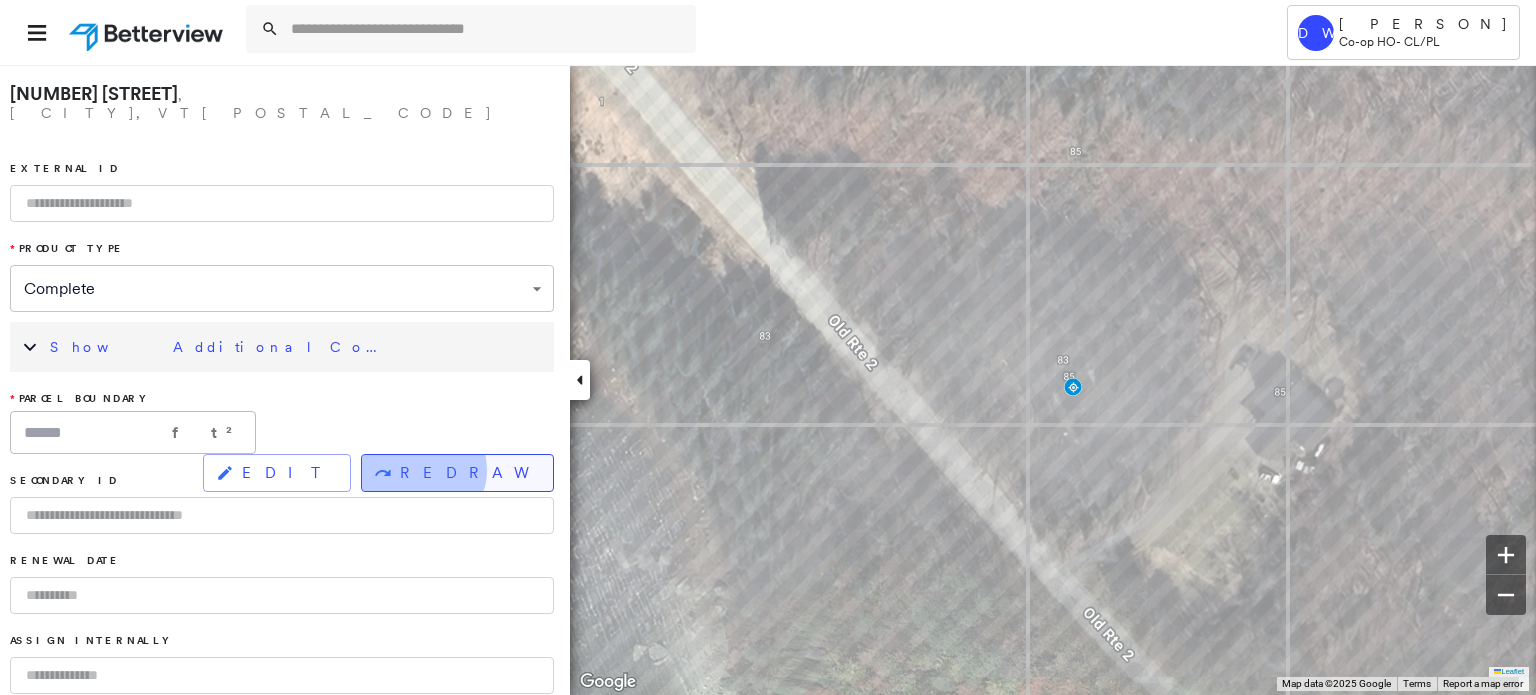 click on "REDRAW" at bounding box center (468, 473) 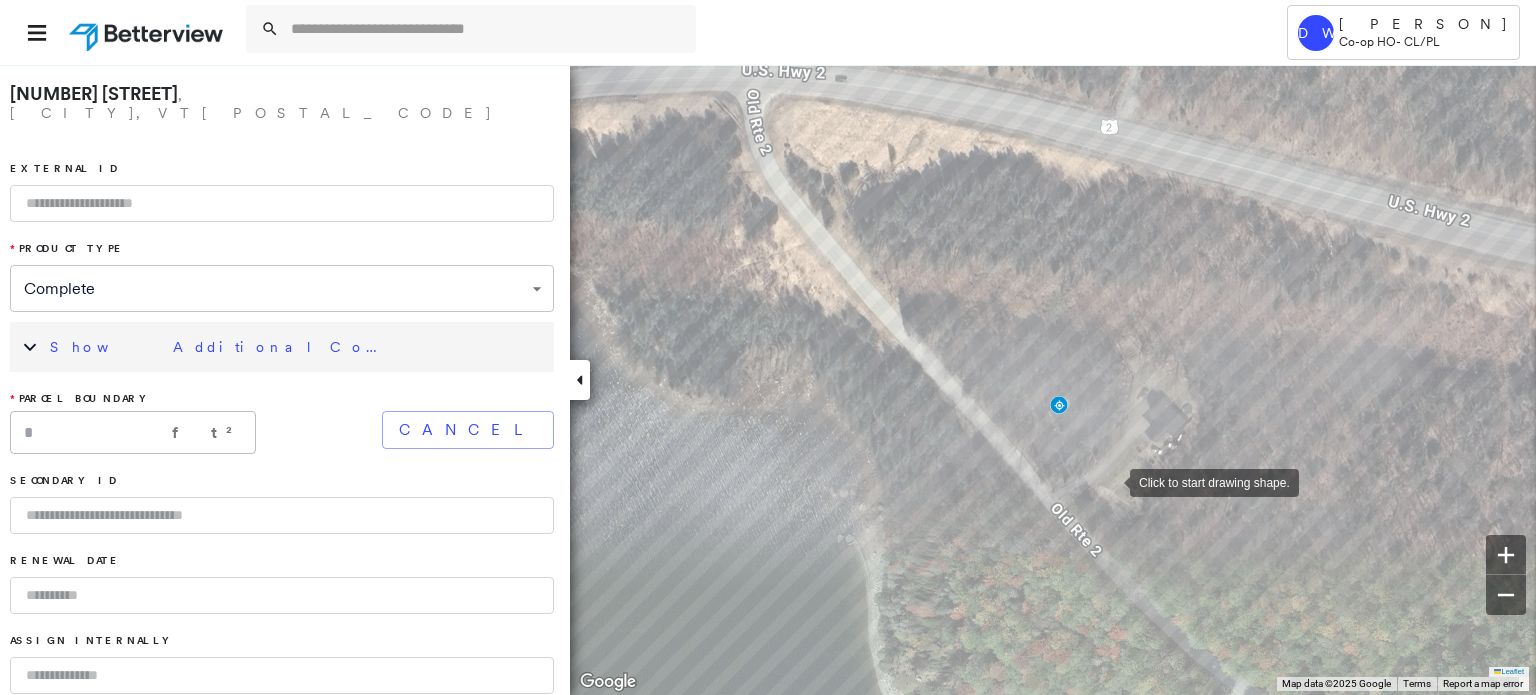 drag, startPoint x: 846, startPoint y: 435, endPoint x: 1111, endPoint y: 478, distance: 268.466 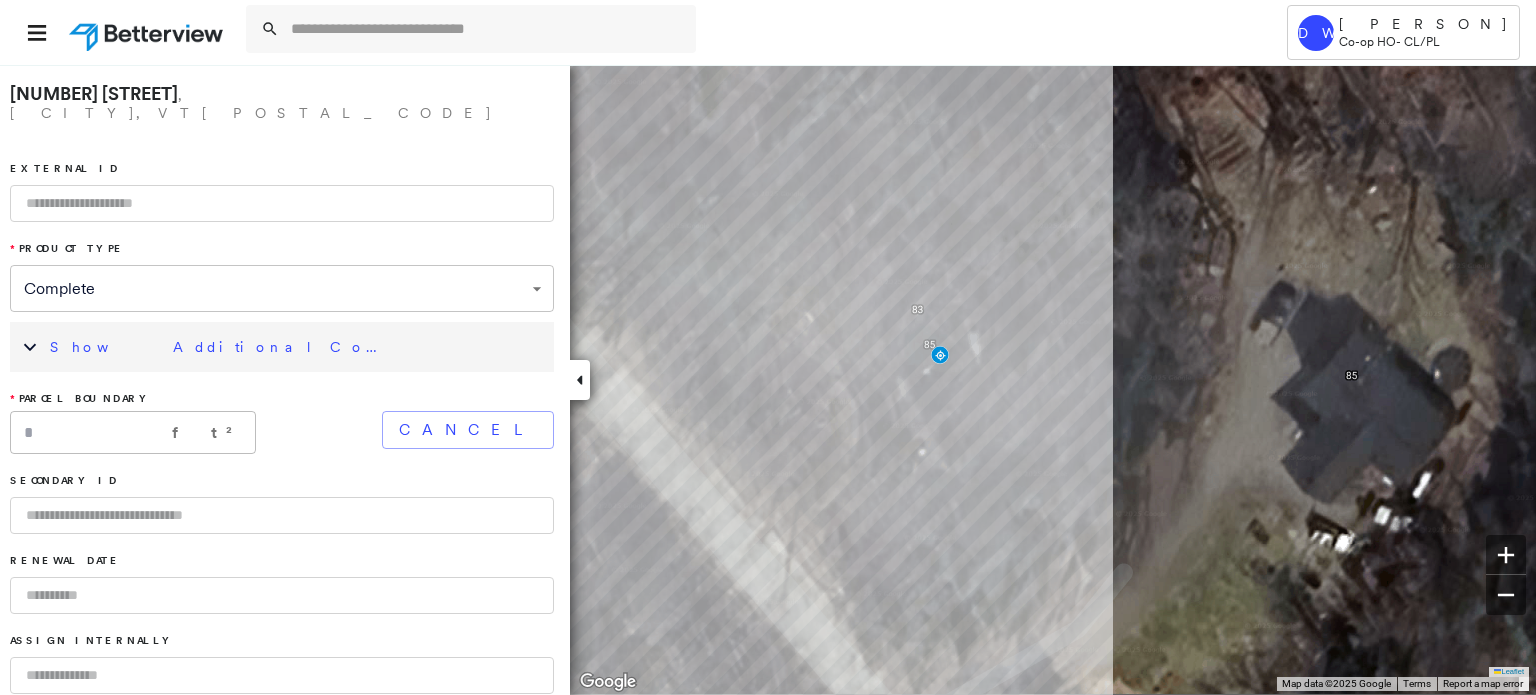 drag, startPoint x: 1102, startPoint y: 303, endPoint x: 526, endPoint y: 285, distance: 576.2812 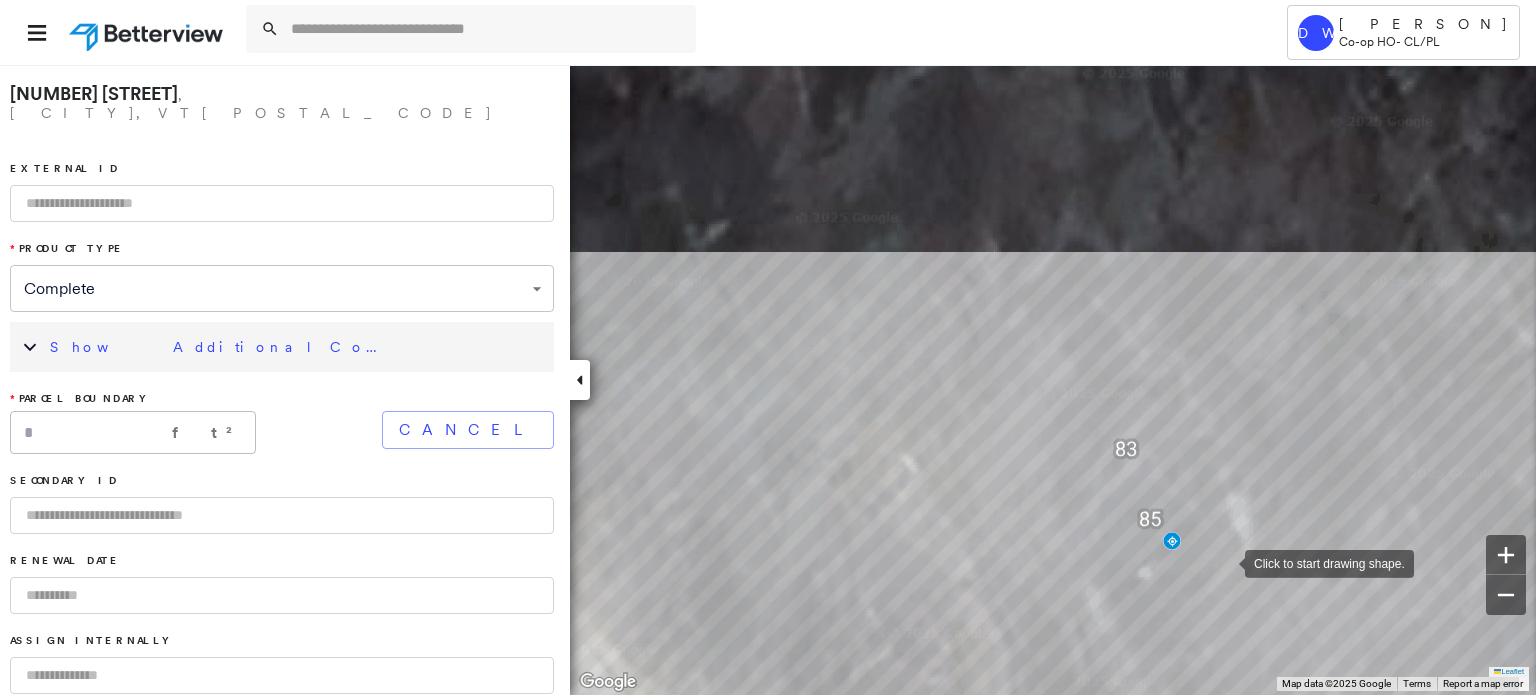 drag, startPoint x: 906, startPoint y: 312, endPoint x: 1225, endPoint y: 563, distance: 405.90884 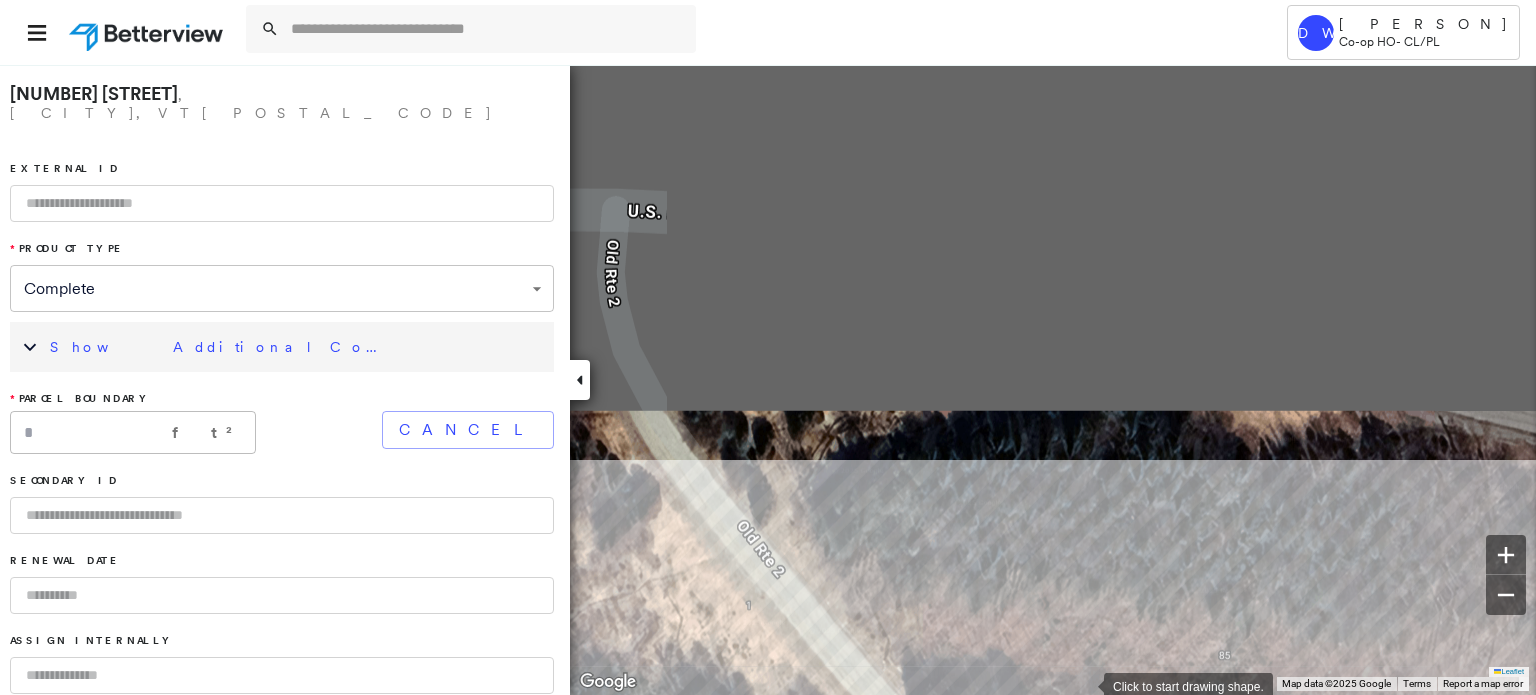 drag, startPoint x: 975, startPoint y: 221, endPoint x: 1084, endPoint y: 680, distance: 471.76477 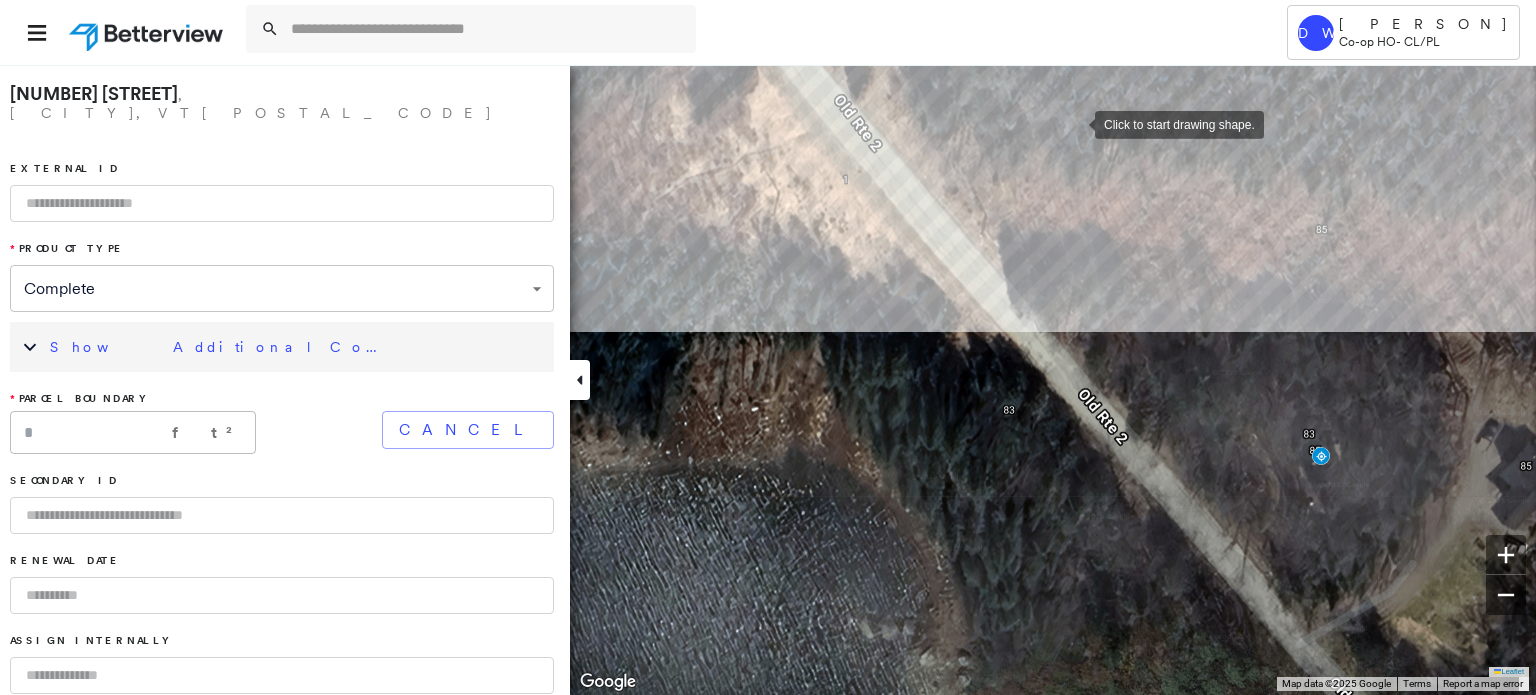 drag, startPoint x: 980, startPoint y: 553, endPoint x: 1077, endPoint y: 127, distance: 436.90387 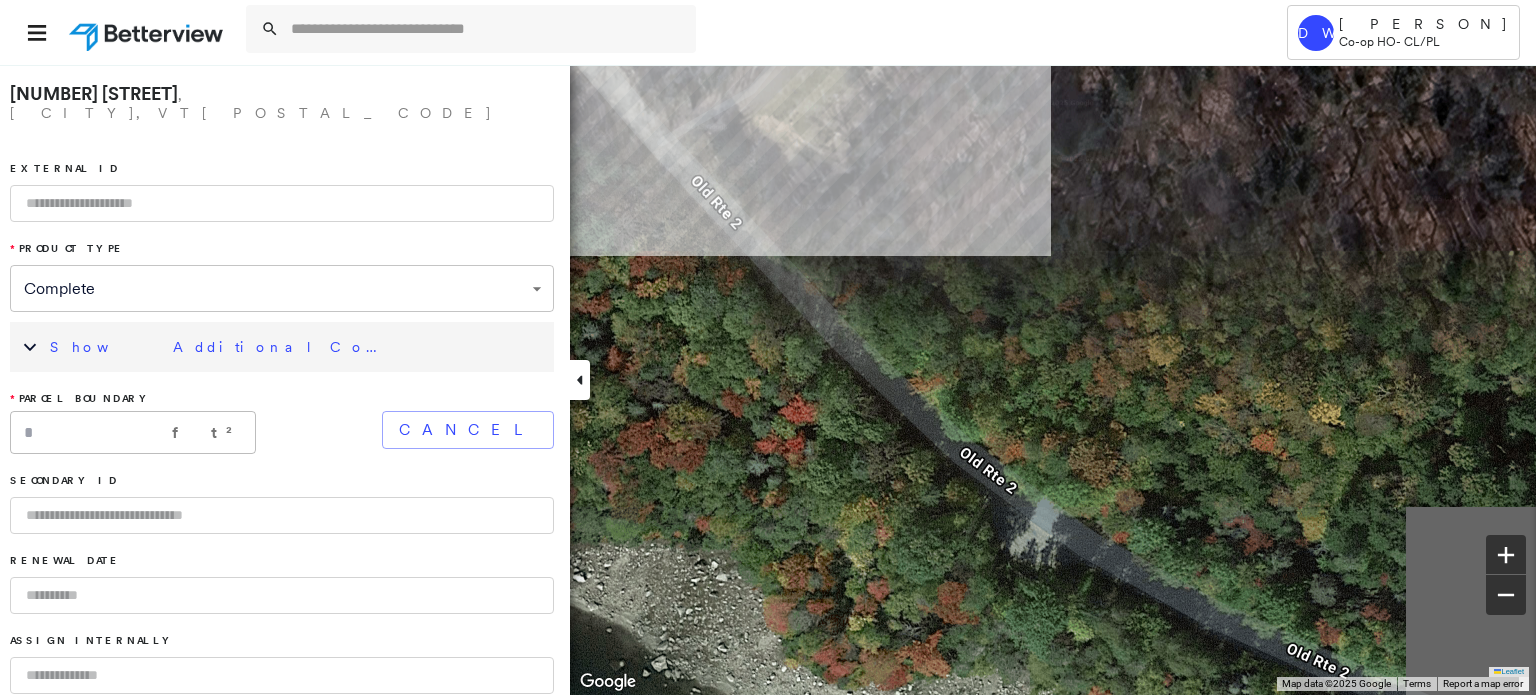 drag, startPoint x: 1048, startPoint y: 619, endPoint x: 410, endPoint y: 117, distance: 811.8177 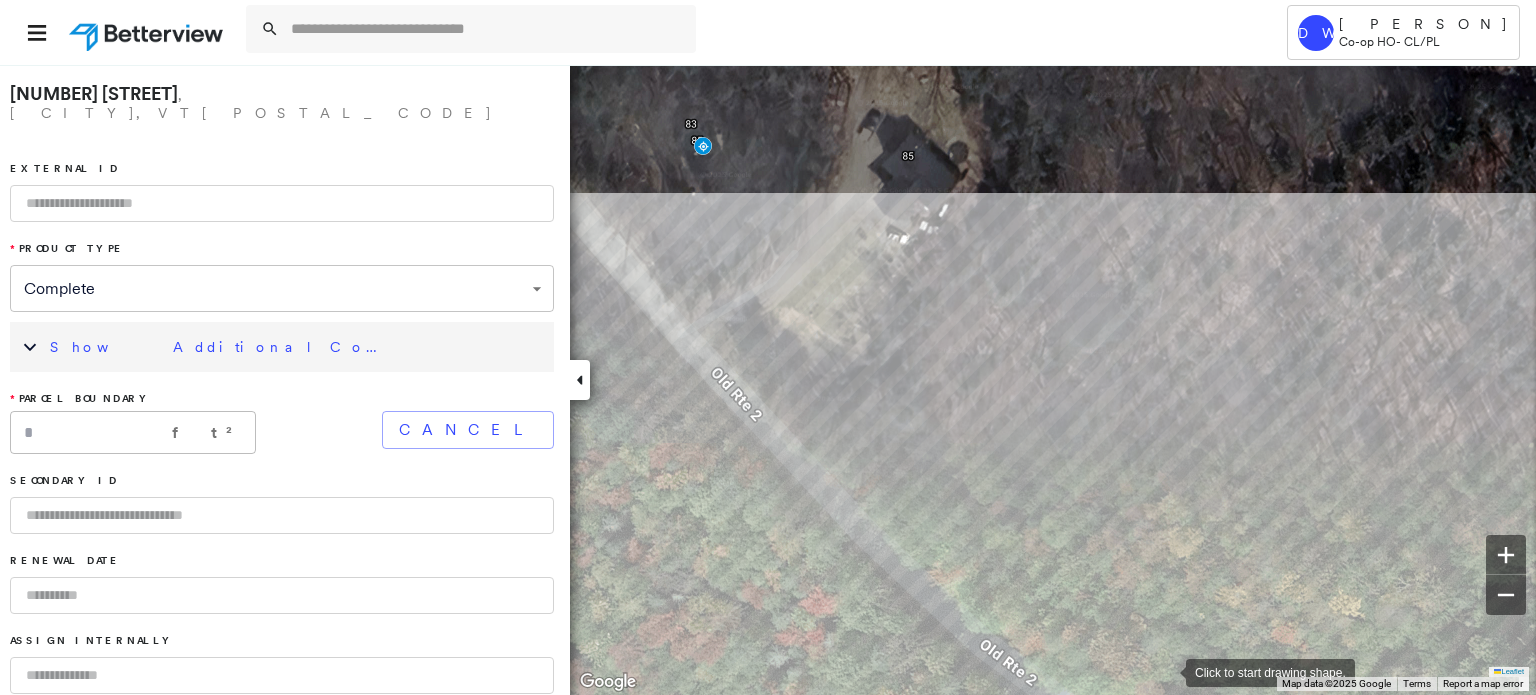 drag, startPoint x: 1143, startPoint y: 477, endPoint x: 1163, endPoint y: 669, distance: 193.03885 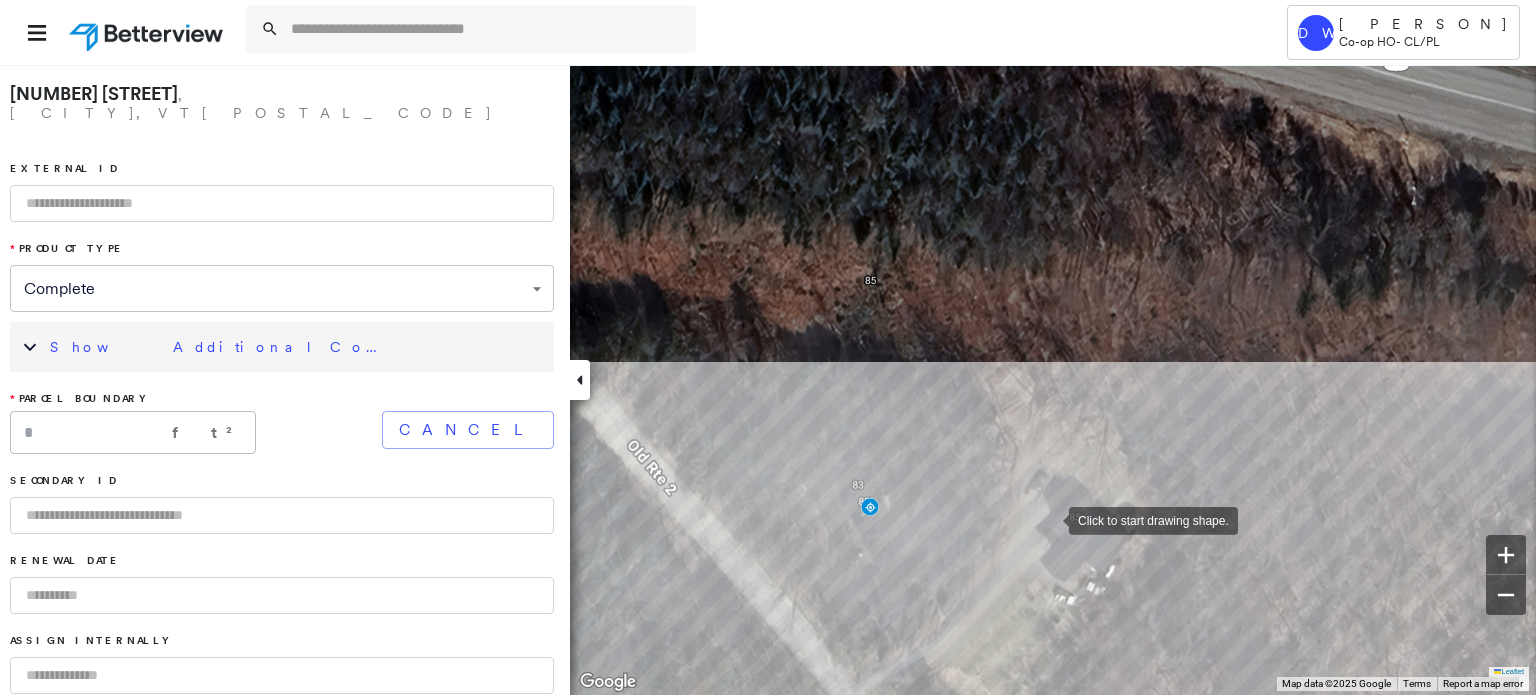 drag, startPoint x: 879, startPoint y: 154, endPoint x: 1046, endPoint y: 515, distance: 397.7562 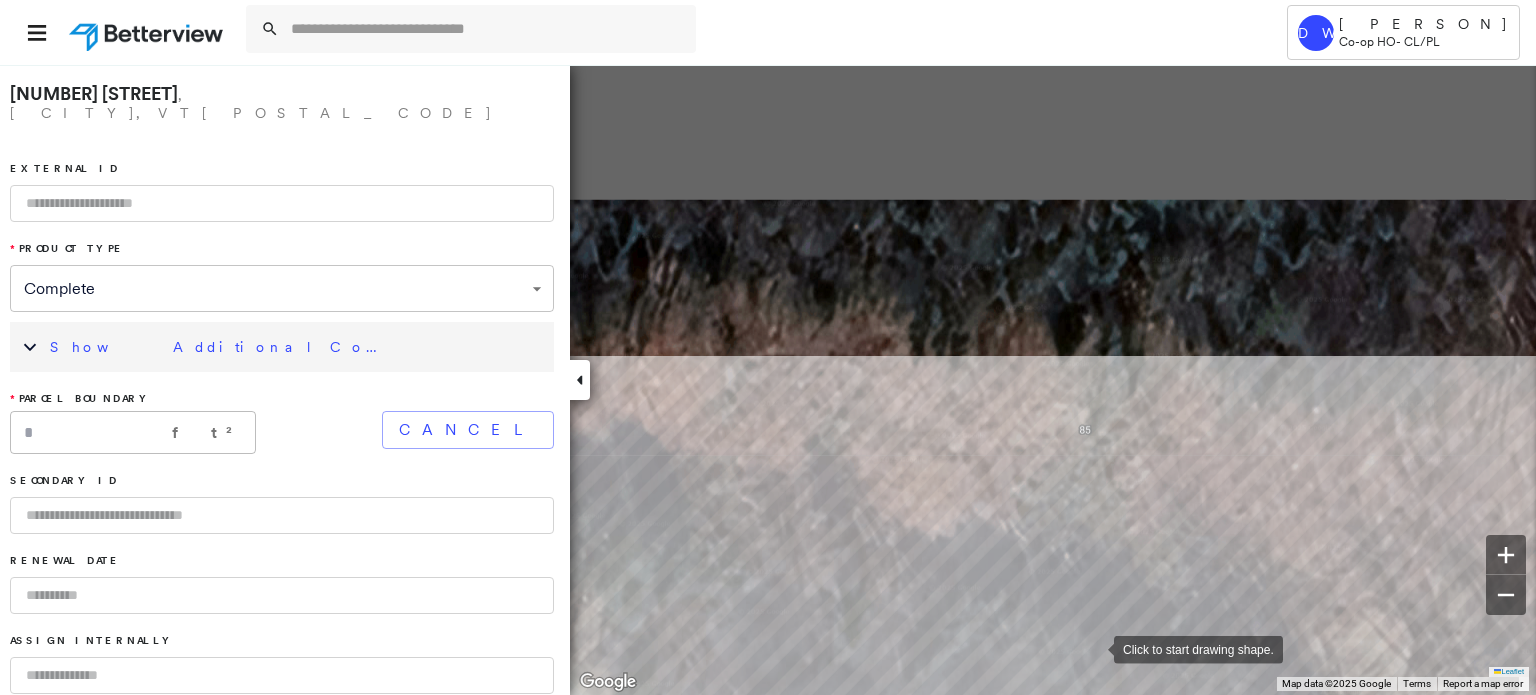 drag, startPoint x: 841, startPoint y: 287, endPoint x: 1113, endPoint y: 673, distance: 472.20758 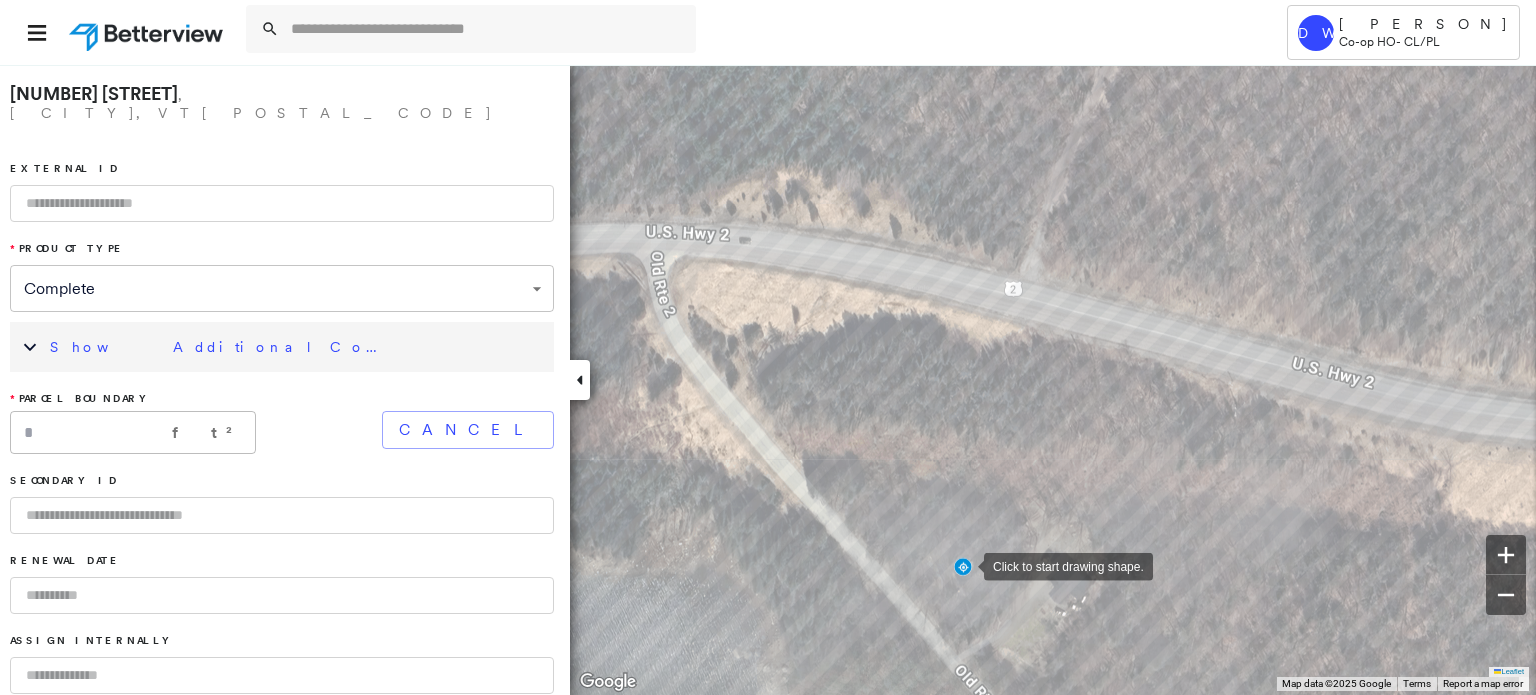click at bounding box center (964, 565) 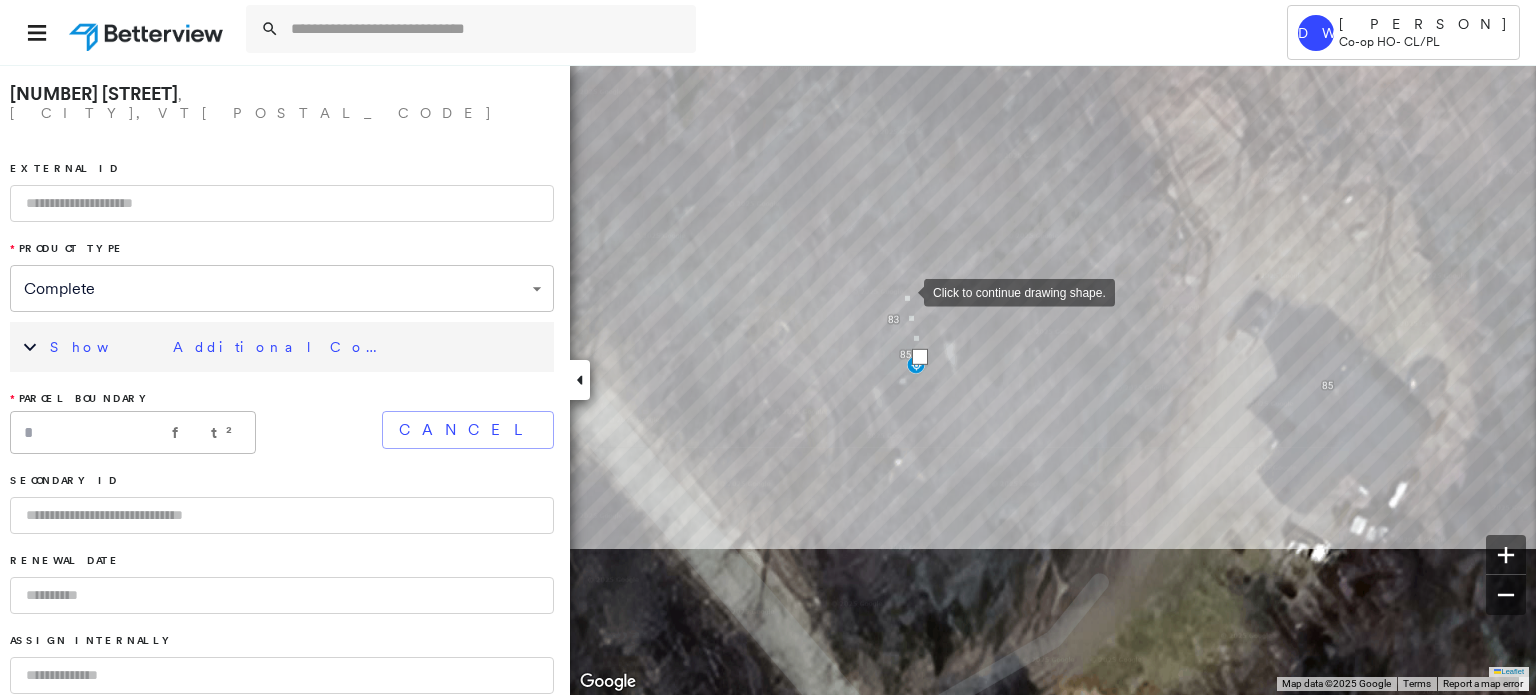 drag, startPoint x: 951, startPoint y: 504, endPoint x: 906, endPoint y: 295, distance: 213.78961 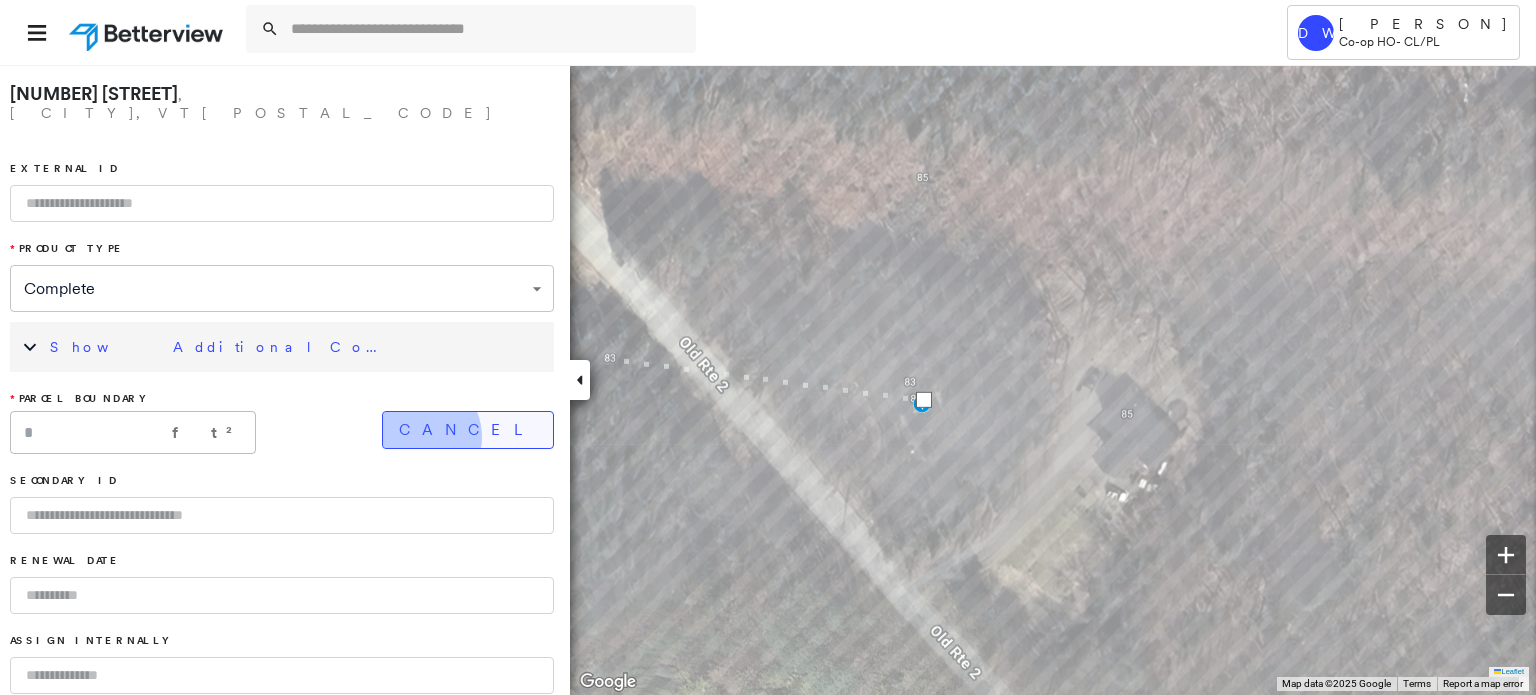click on "Cancel" at bounding box center [468, 430] 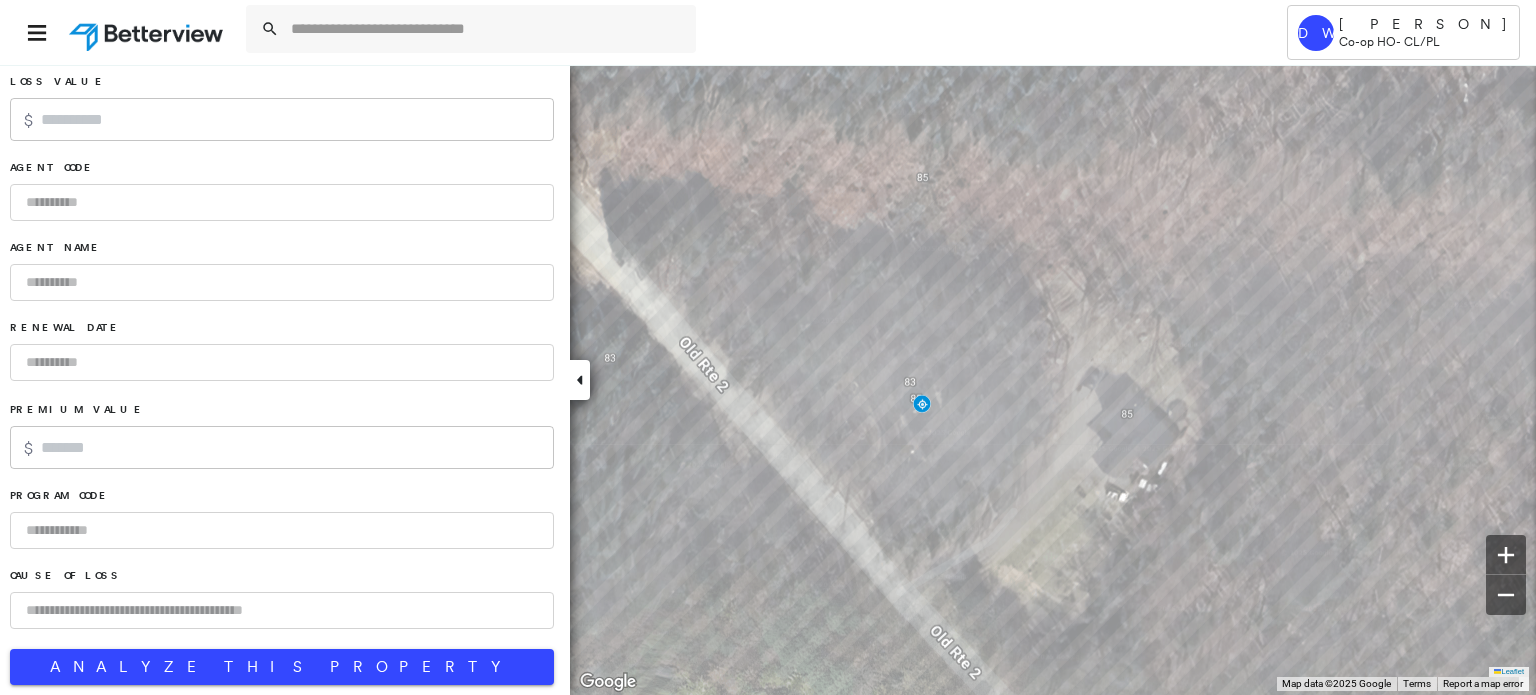 scroll, scrollTop: 1344, scrollLeft: 0, axis: vertical 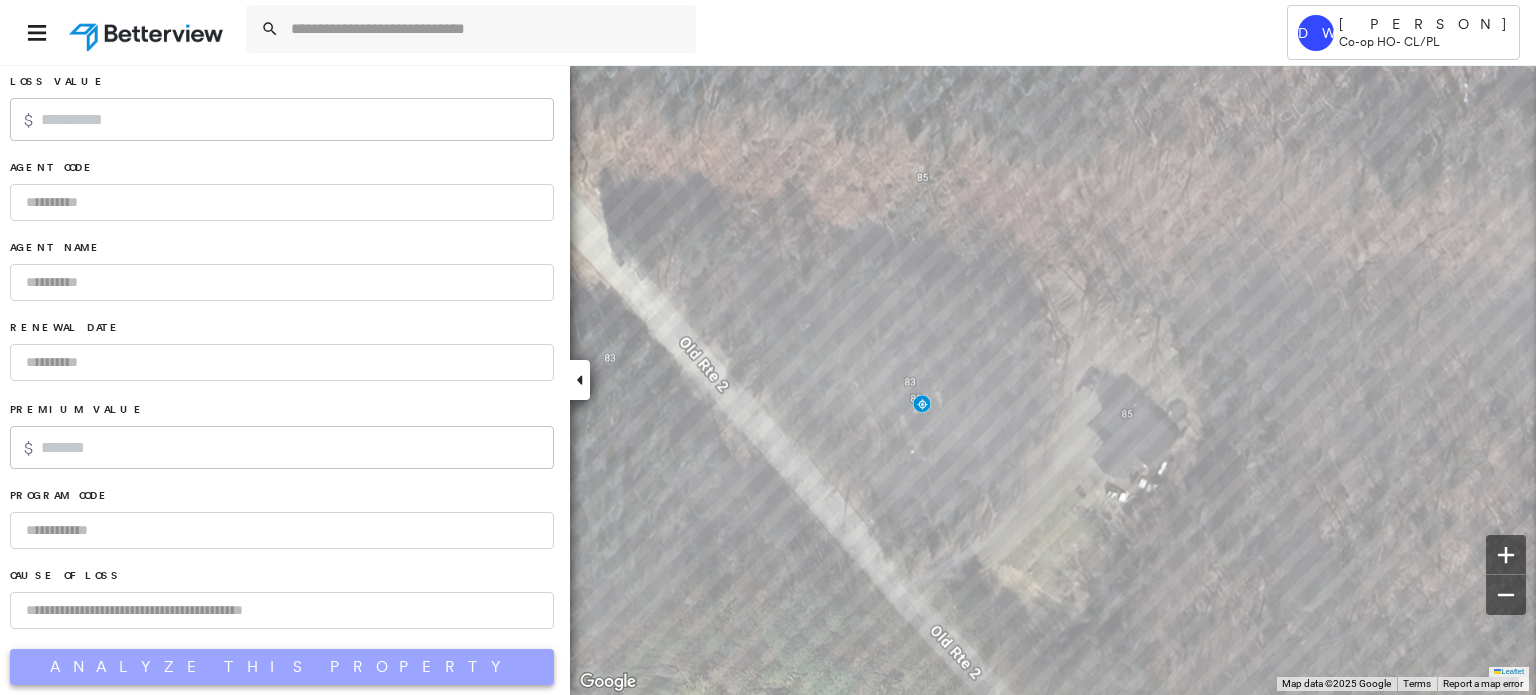 click on "Analyze This Property" at bounding box center [282, 667] 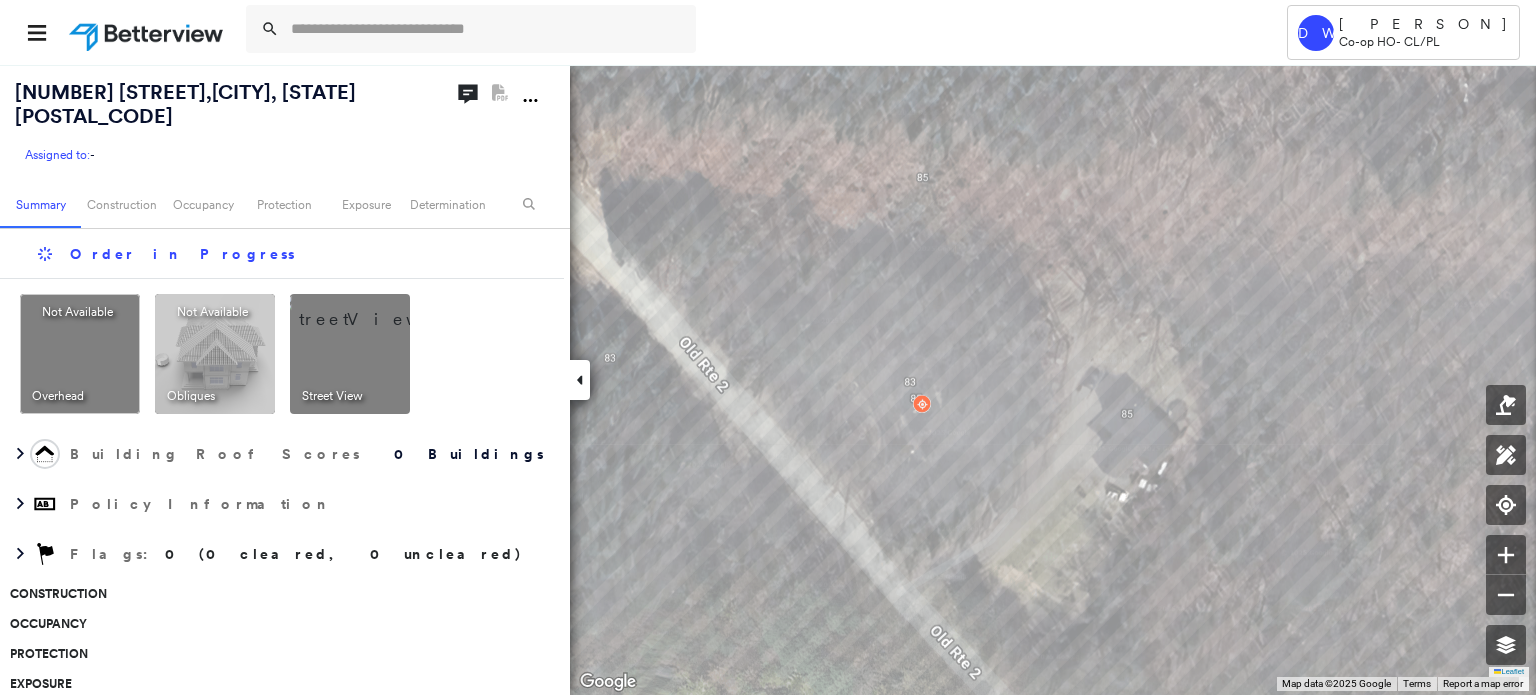 click at bounding box center (374, 309) 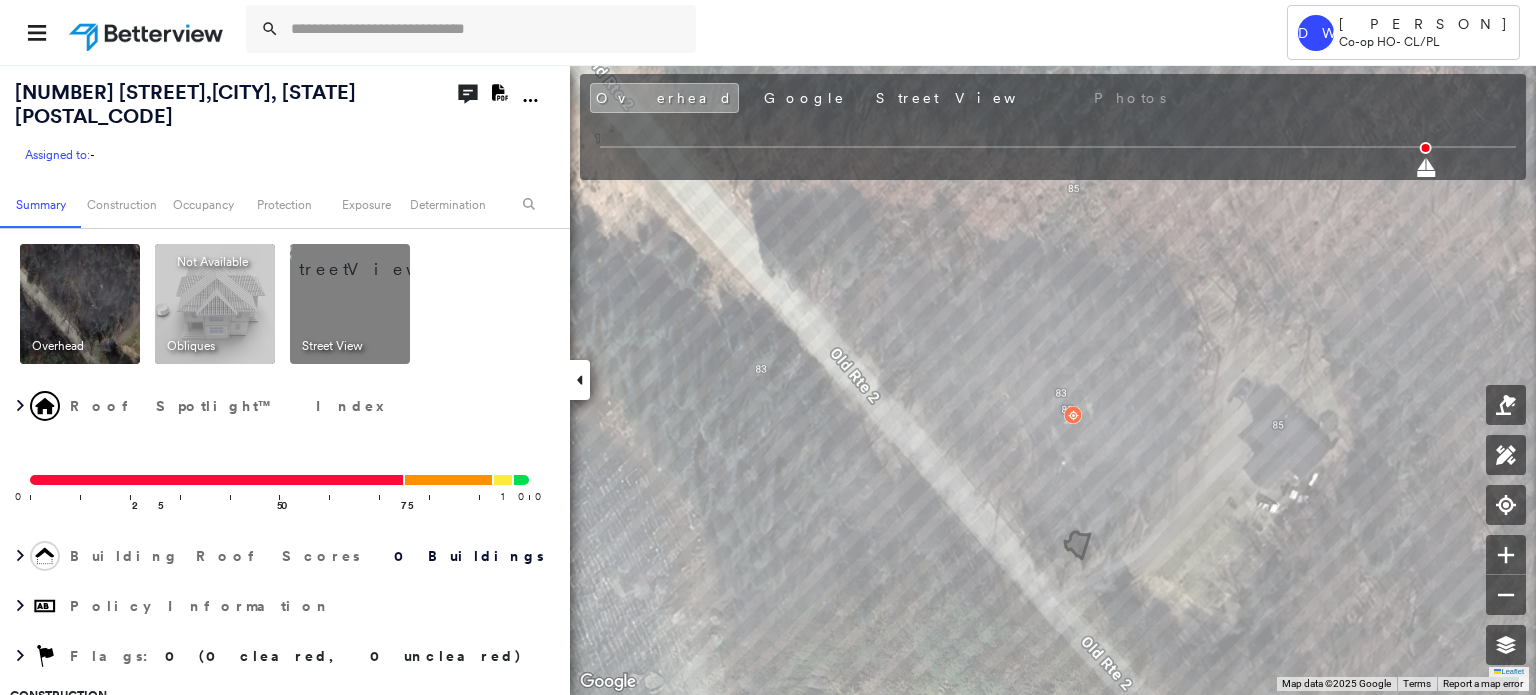 click at bounding box center [374, 259] 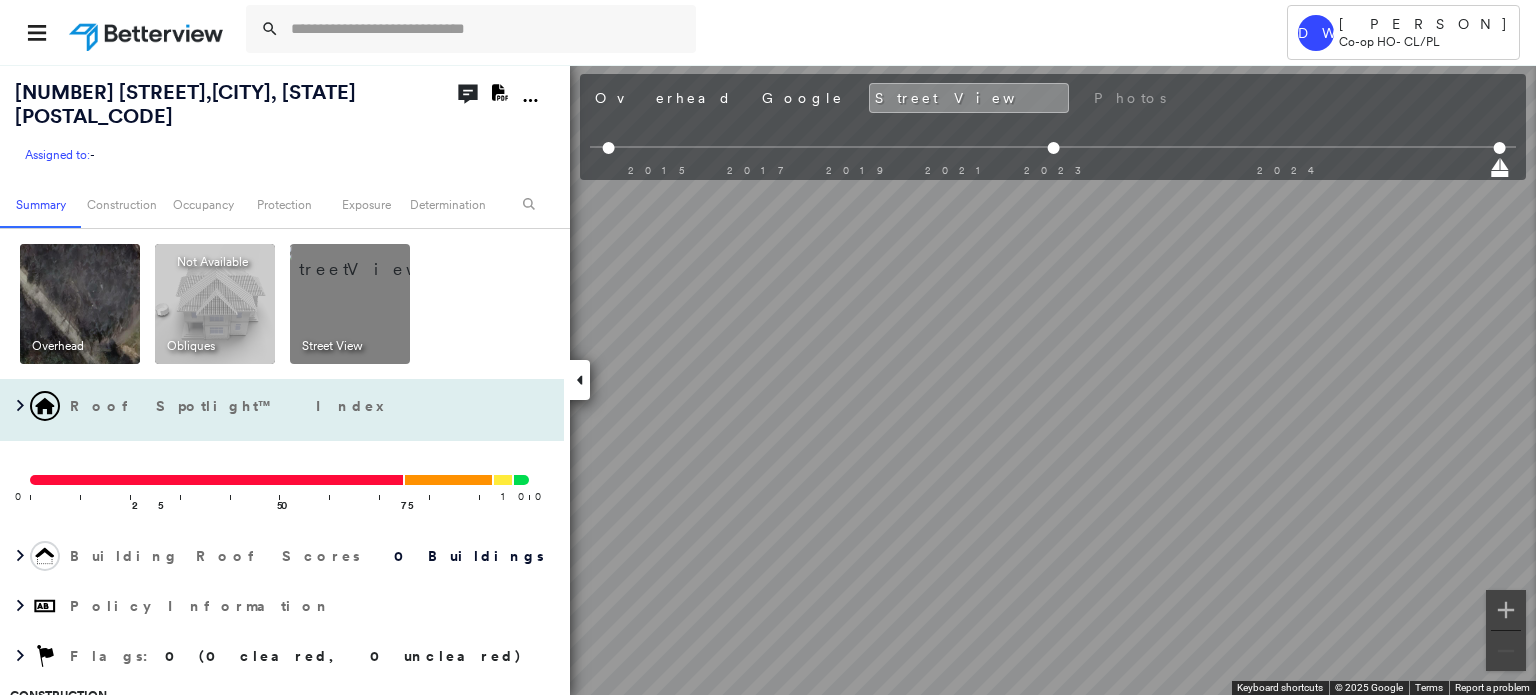 click on "[NUMBER] [STREET], [CITY], [STATE] [POSTAL_CODE] Assigned to:  - Assigned to:  - Assigned to:  - Open Comments Download PDF Report Summary Construction Occupancy Protection Exposure Determination Overhead Obliques Not Available ; Street View Roof Spotlight™ Index 0 100 25 50 75 Building Roof Scores 0 Buildings Policy Information Flags :  0 (0 cleared, 0 uncleared) Construction Property Features :  Disintegrated Pavement BuildZoom - Building Permit Data and Analysis Occupancy Protection Protection Exposure FEMA Risk Index Crime Regional Hazard: 3   out of  5 Snow Load Regional Hazard: 1   out of  5 Additional Perils Guidewire HazardHub HazardHub Risks Determination Flags :  0 (0 cleared, 0 uncleared) Uncleared Flags (0) Cleared Flags  (0) There are no  uncleared  flags. Action Taken New Entry History Quote/New Business Terms & Conditions Added ACV Endorsement Added Cosmetic Endorsement Inspection/Loss Control Report Information Added to Inspection Survey Onsite Inspection Ordered Determined No Inspection Needed General" at bounding box center (768, 379) 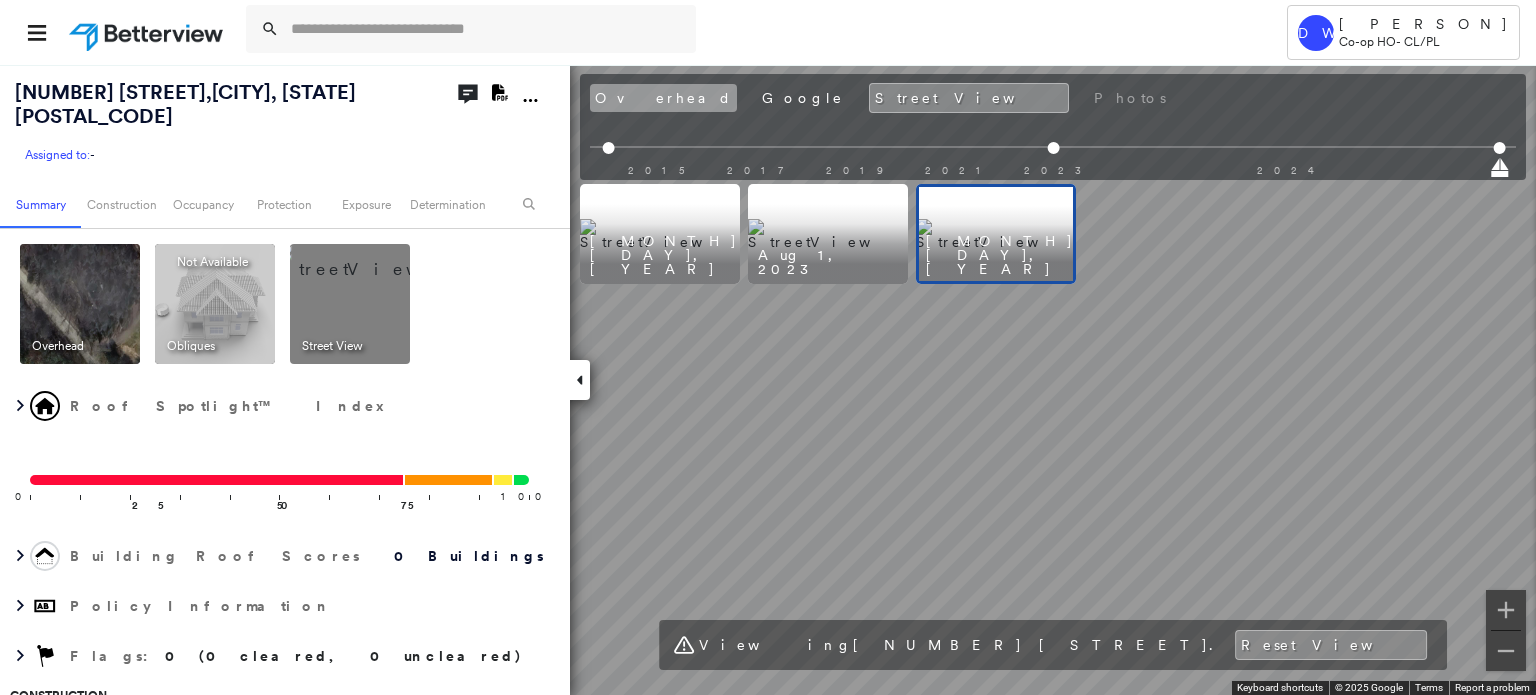 click on "Overhead" at bounding box center [663, 98] 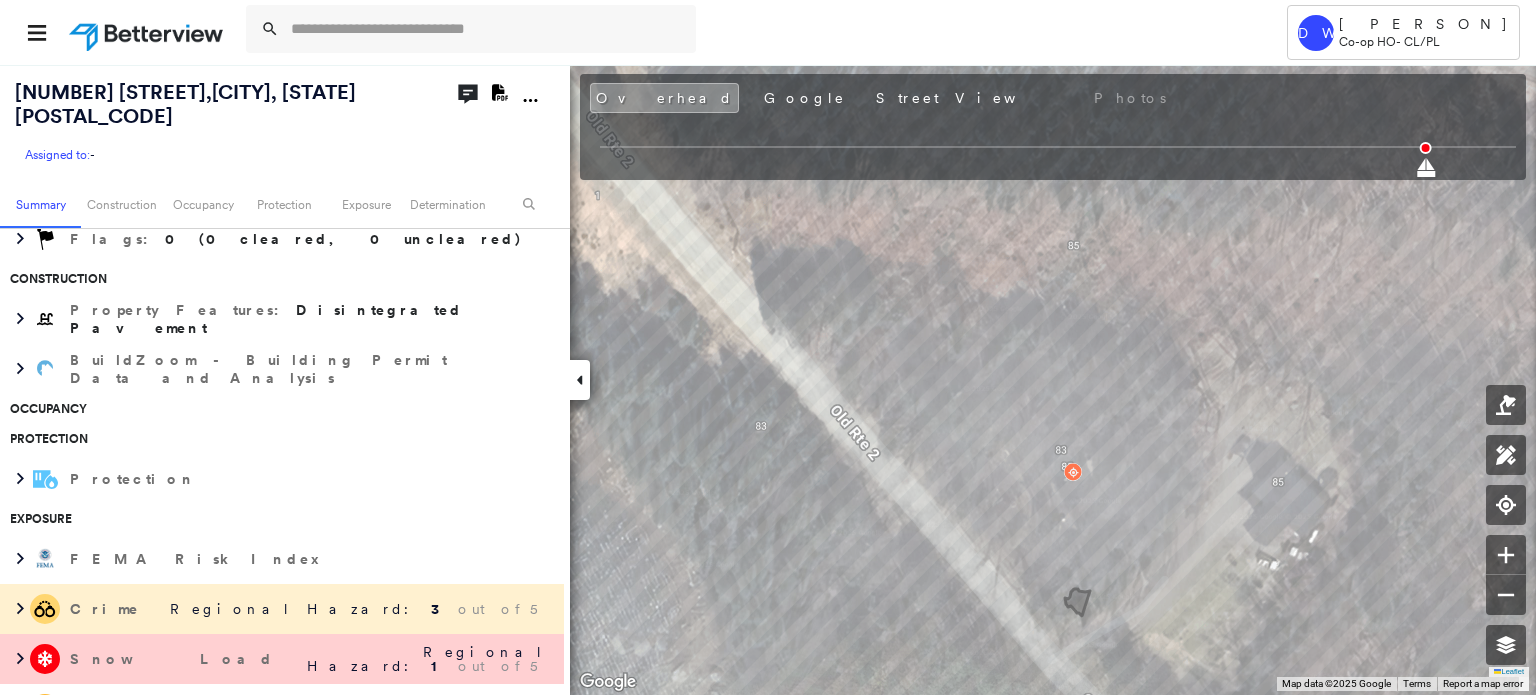 scroll, scrollTop: 500, scrollLeft: 0, axis: vertical 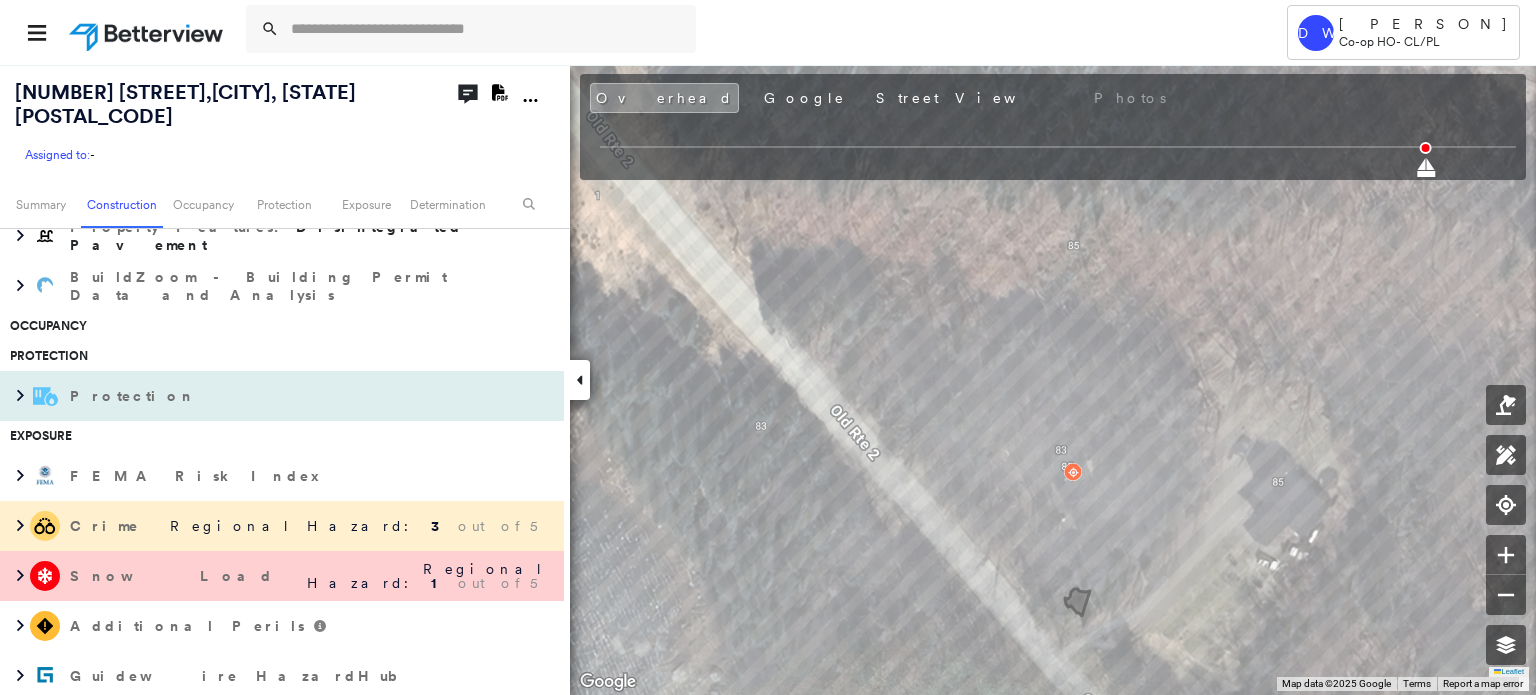 click on "Protection" at bounding box center [135, 396] 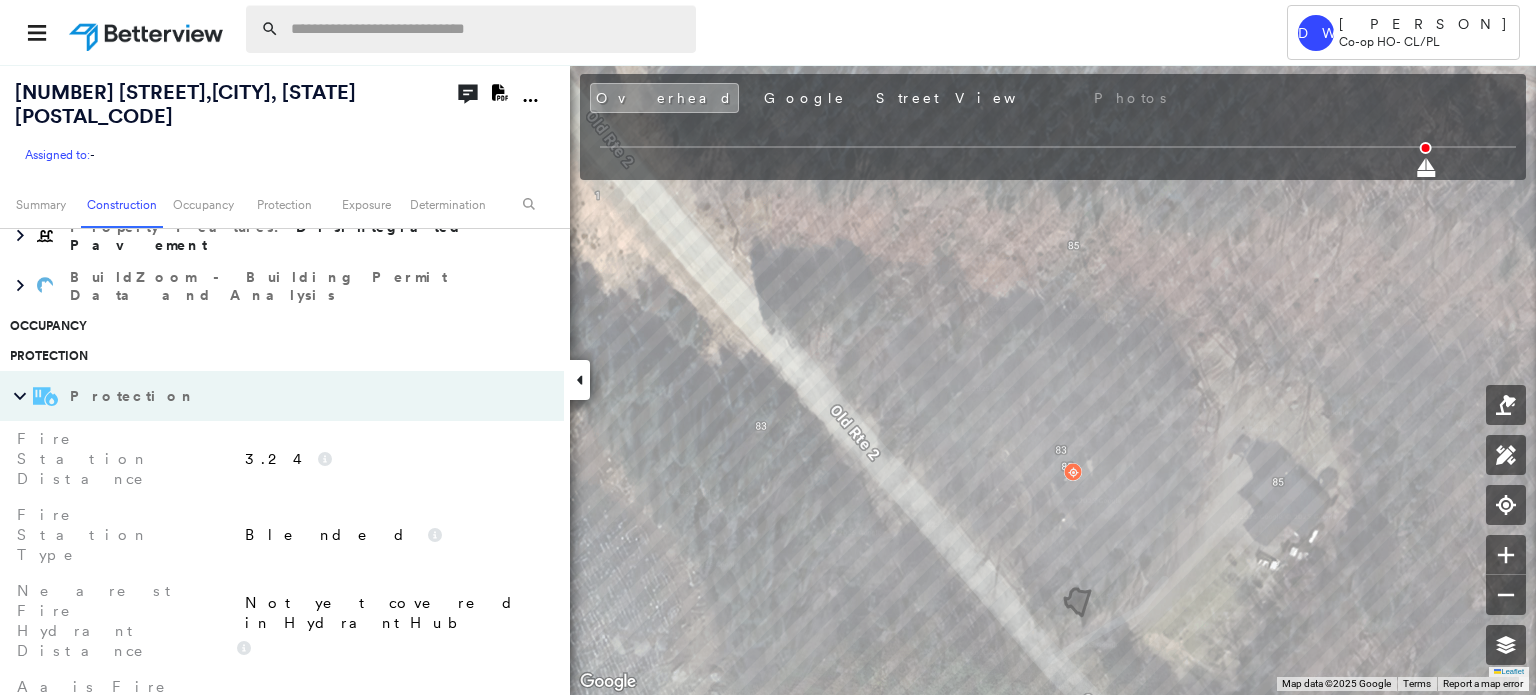 click at bounding box center [487, 29] 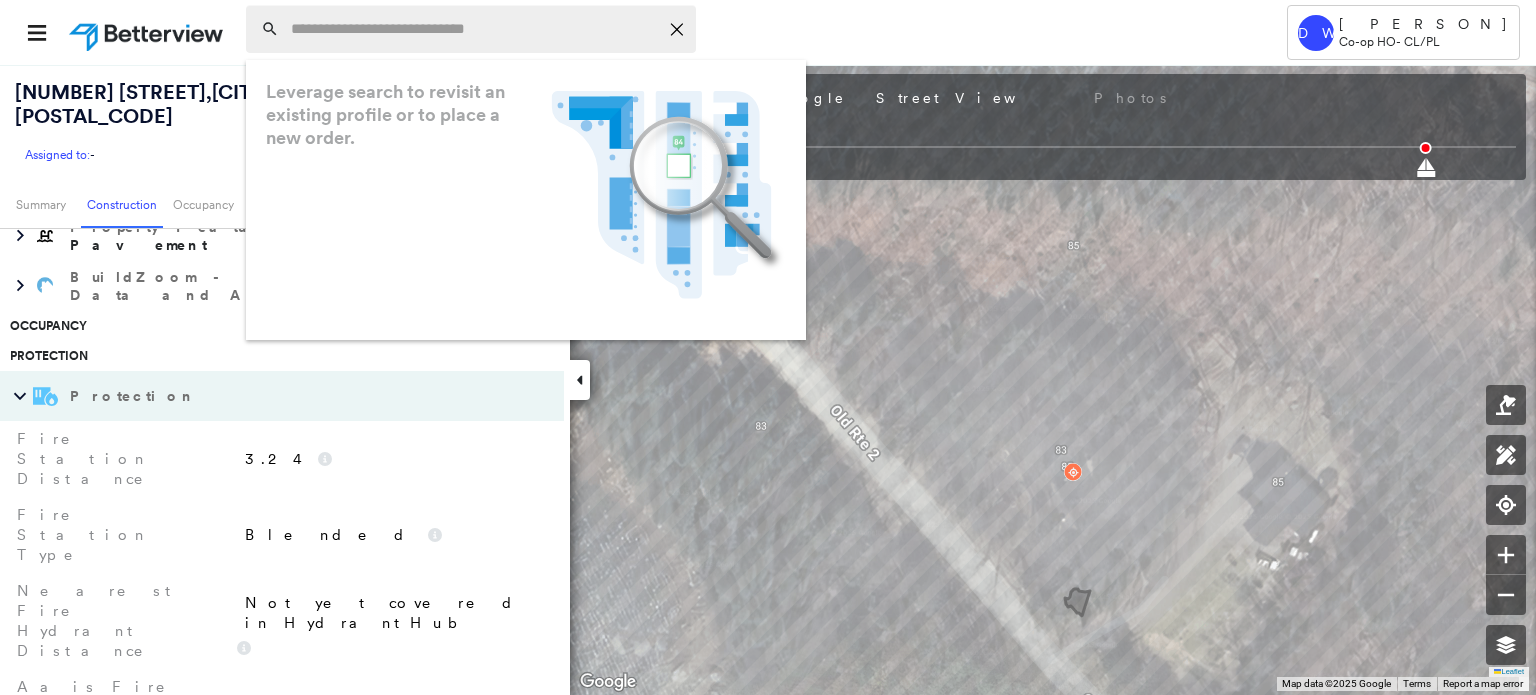 paste on "**********" 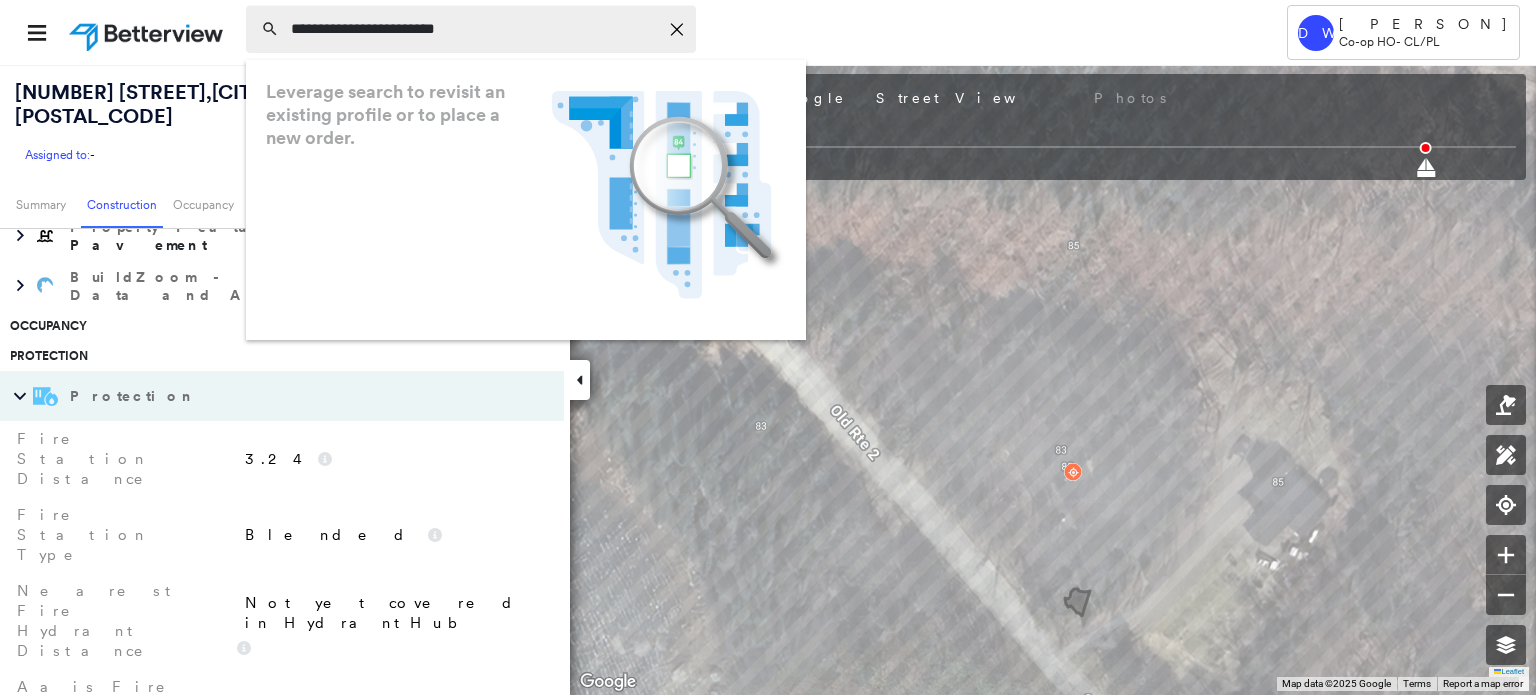 type on "**********" 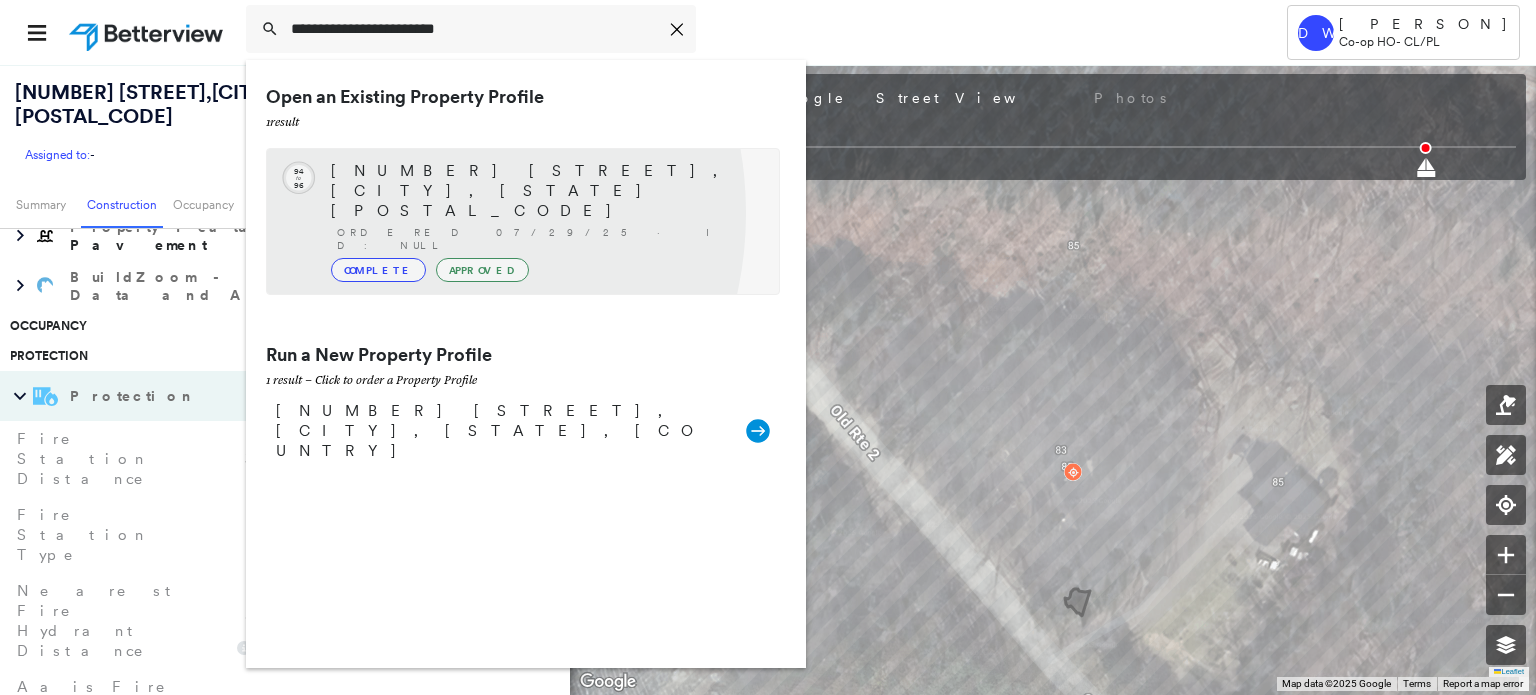 click on "Complete" at bounding box center (378, 270) 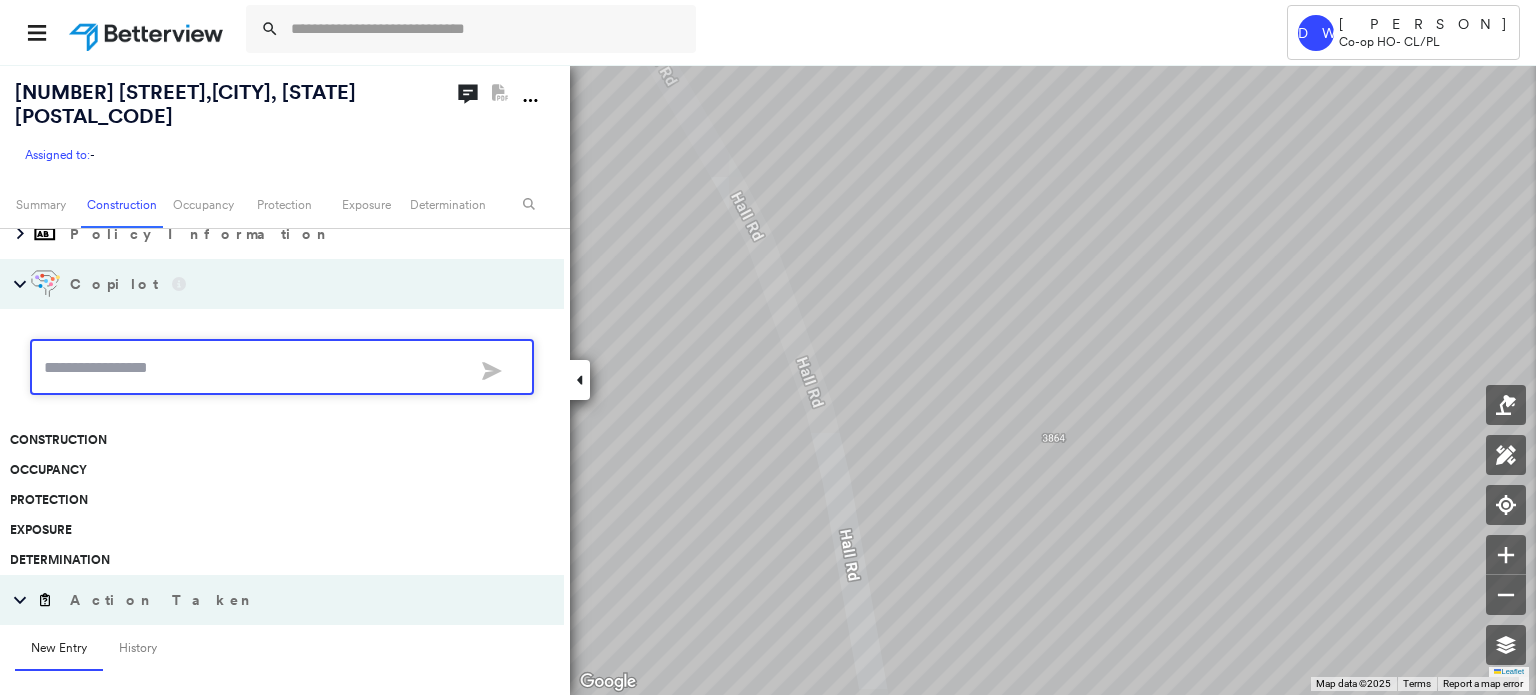scroll, scrollTop: 101, scrollLeft: 0, axis: vertical 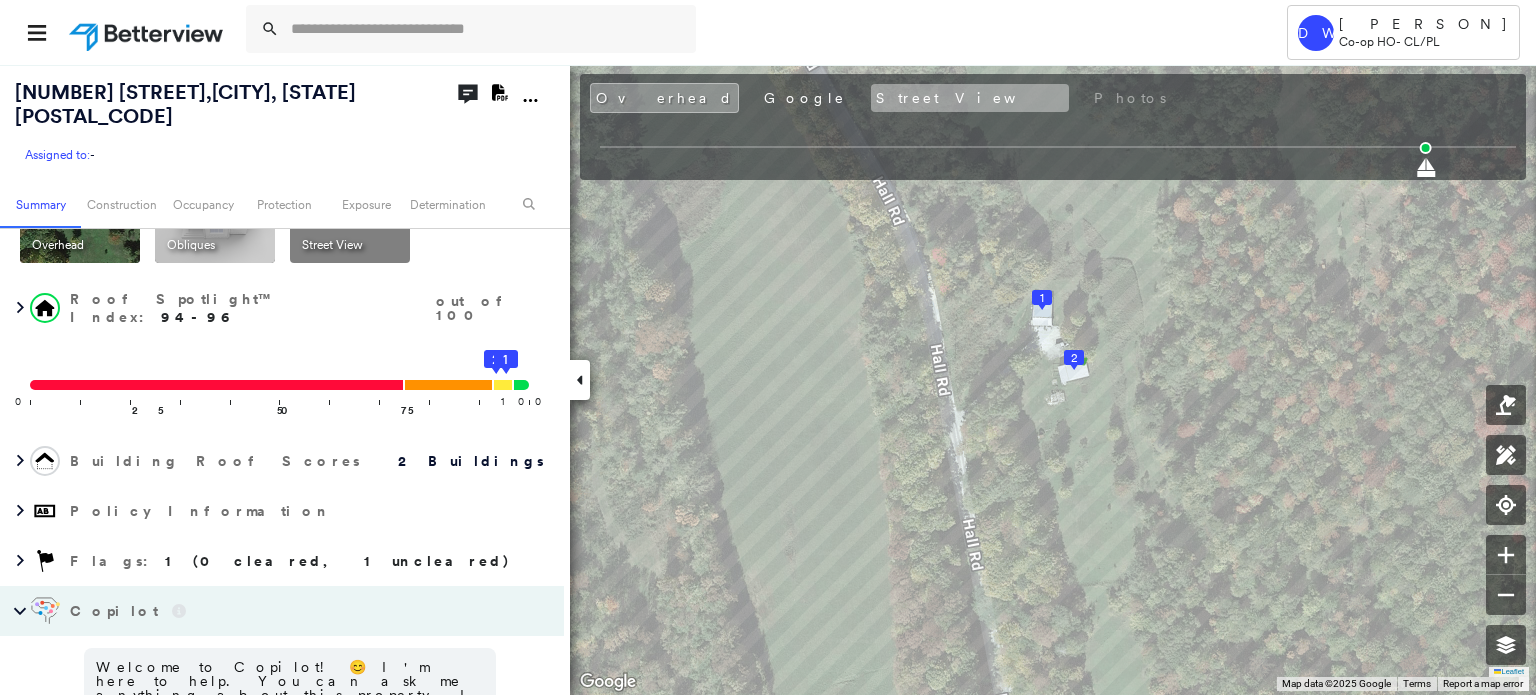 click on "Street View" at bounding box center [970, 98] 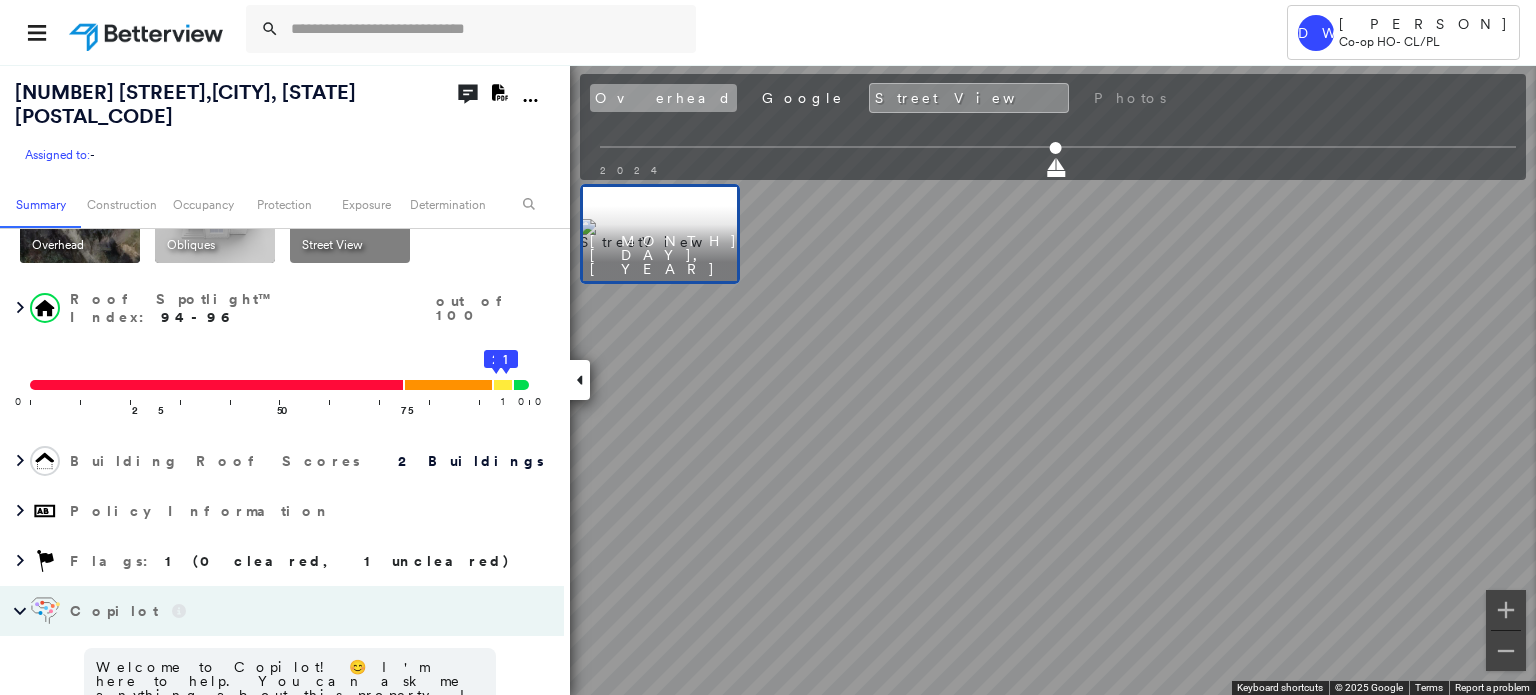 click on "Overhead" at bounding box center [663, 98] 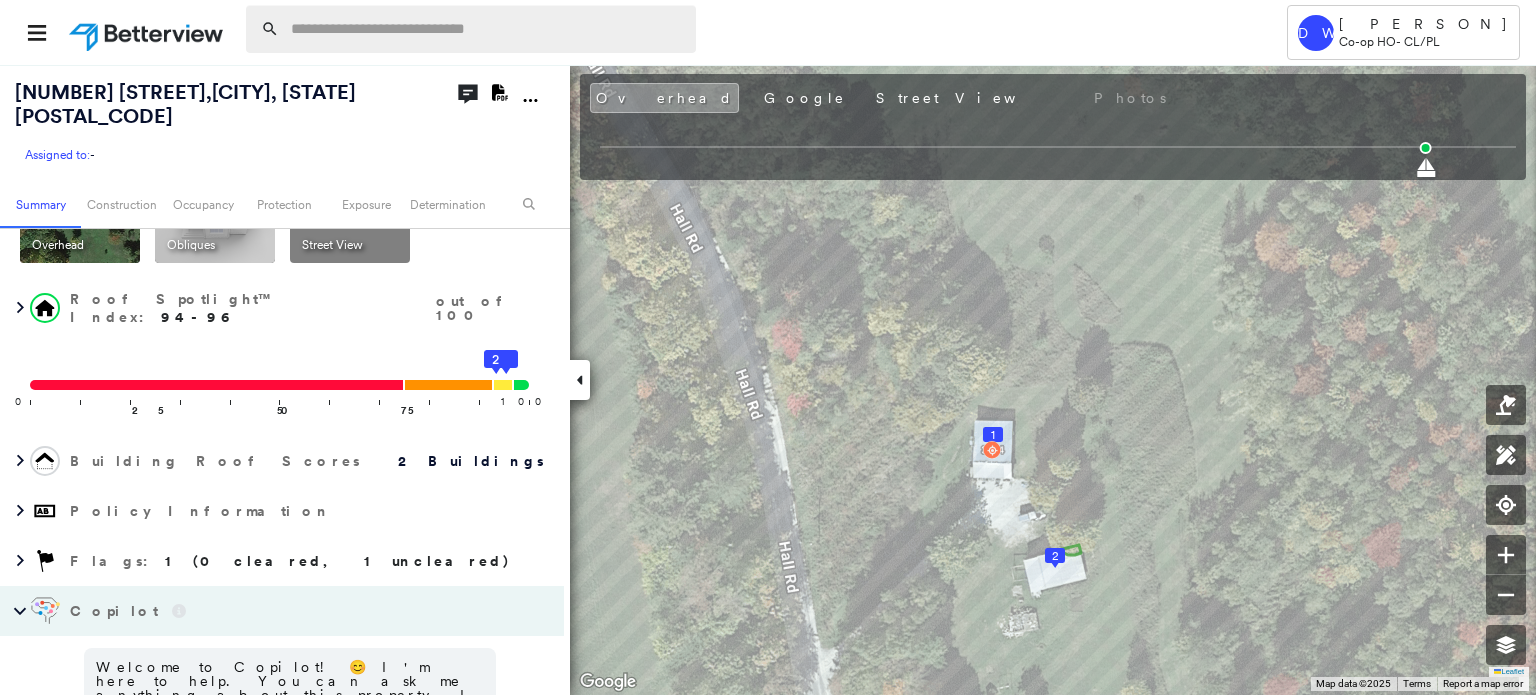 click at bounding box center (487, 29) 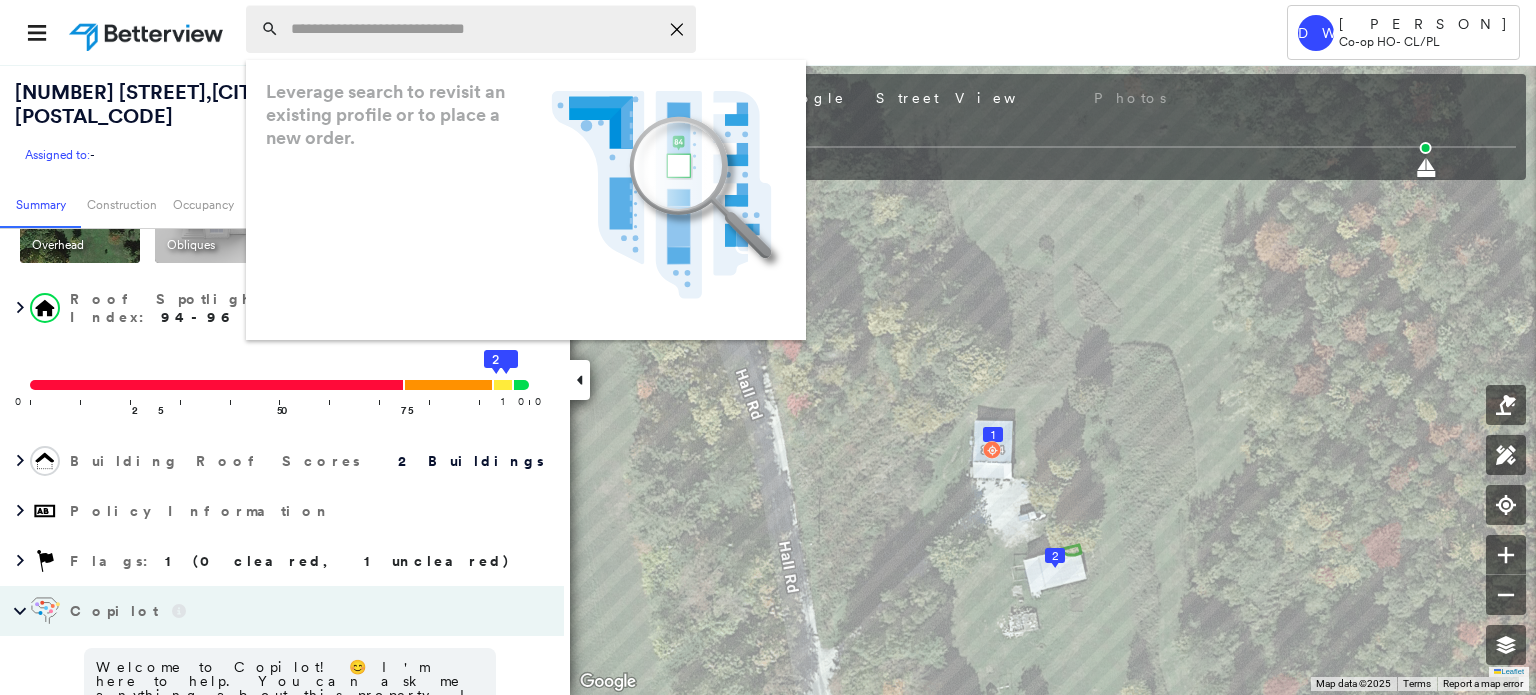 paste on "**********" 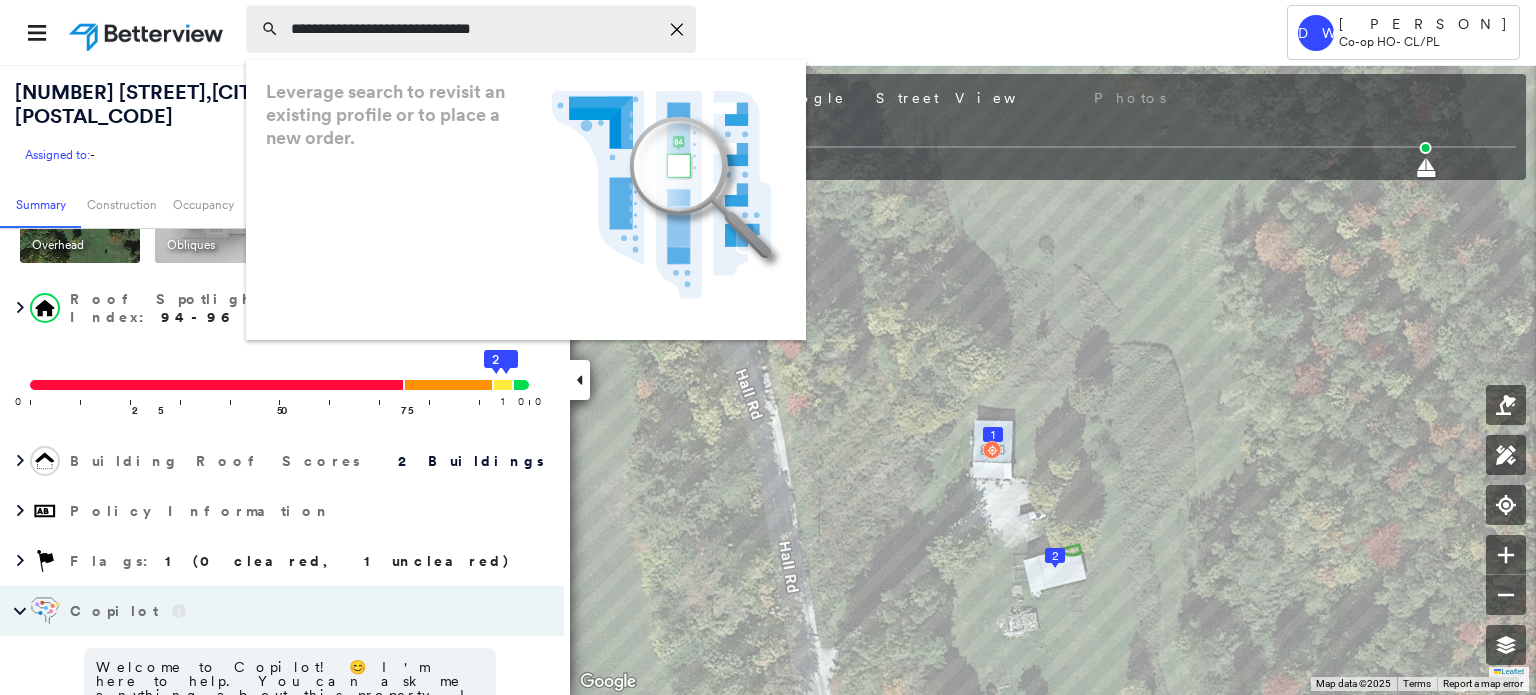 type on "**********" 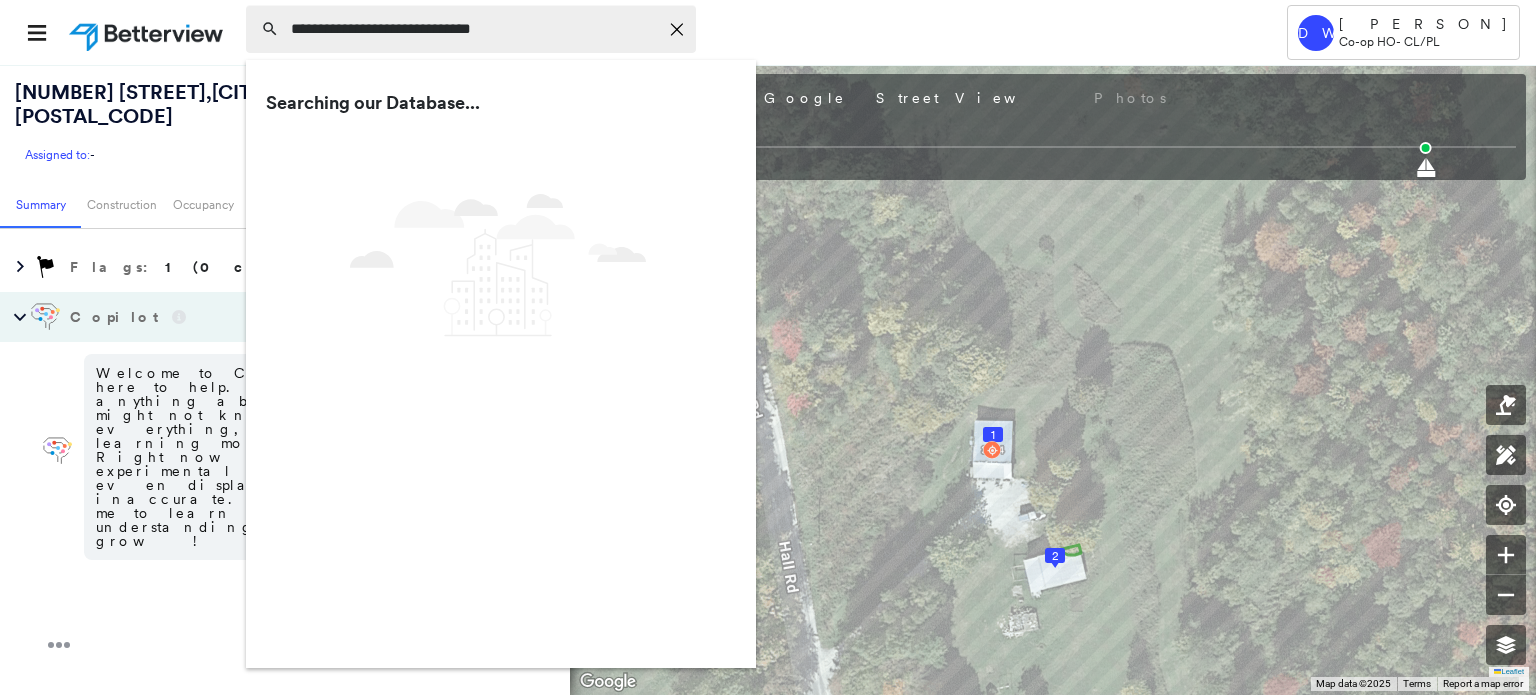 scroll, scrollTop: 552, scrollLeft: 0, axis: vertical 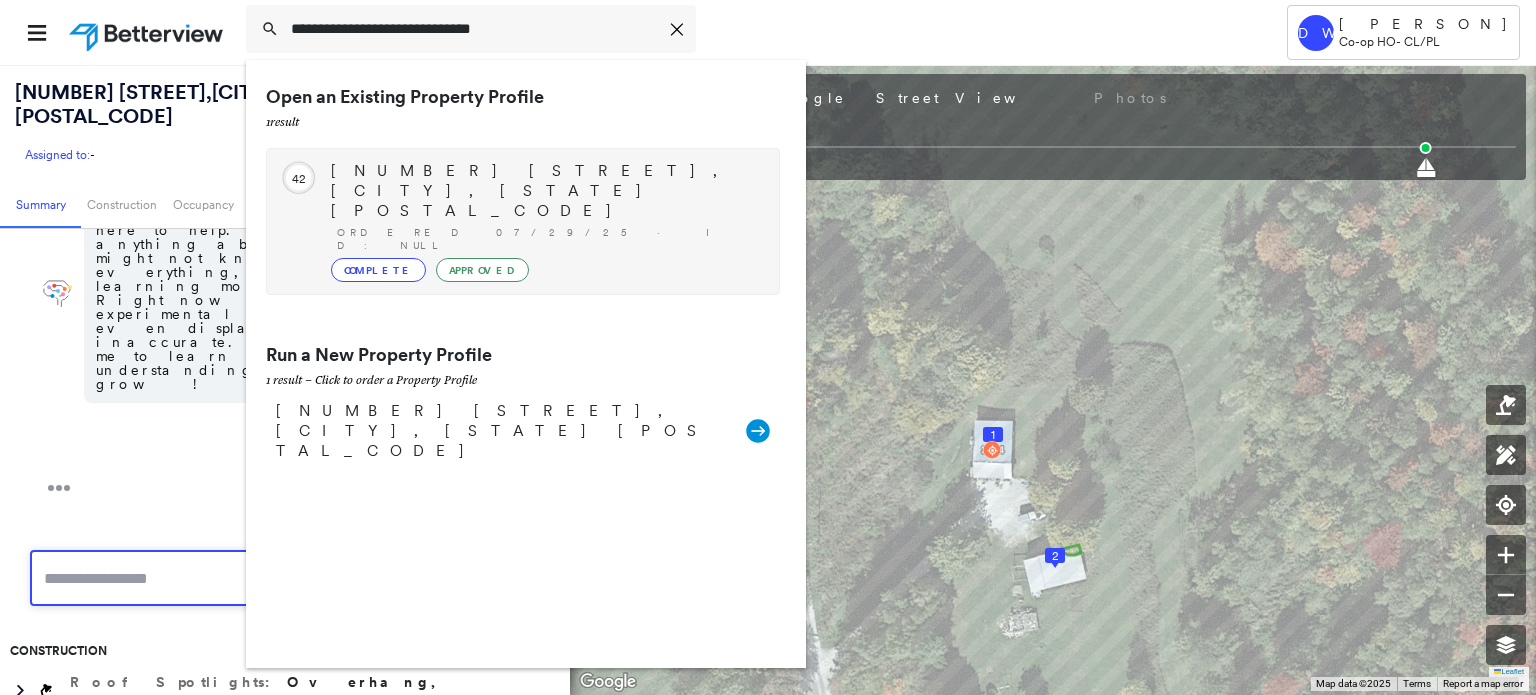 click on "Complete" at bounding box center [378, 270] 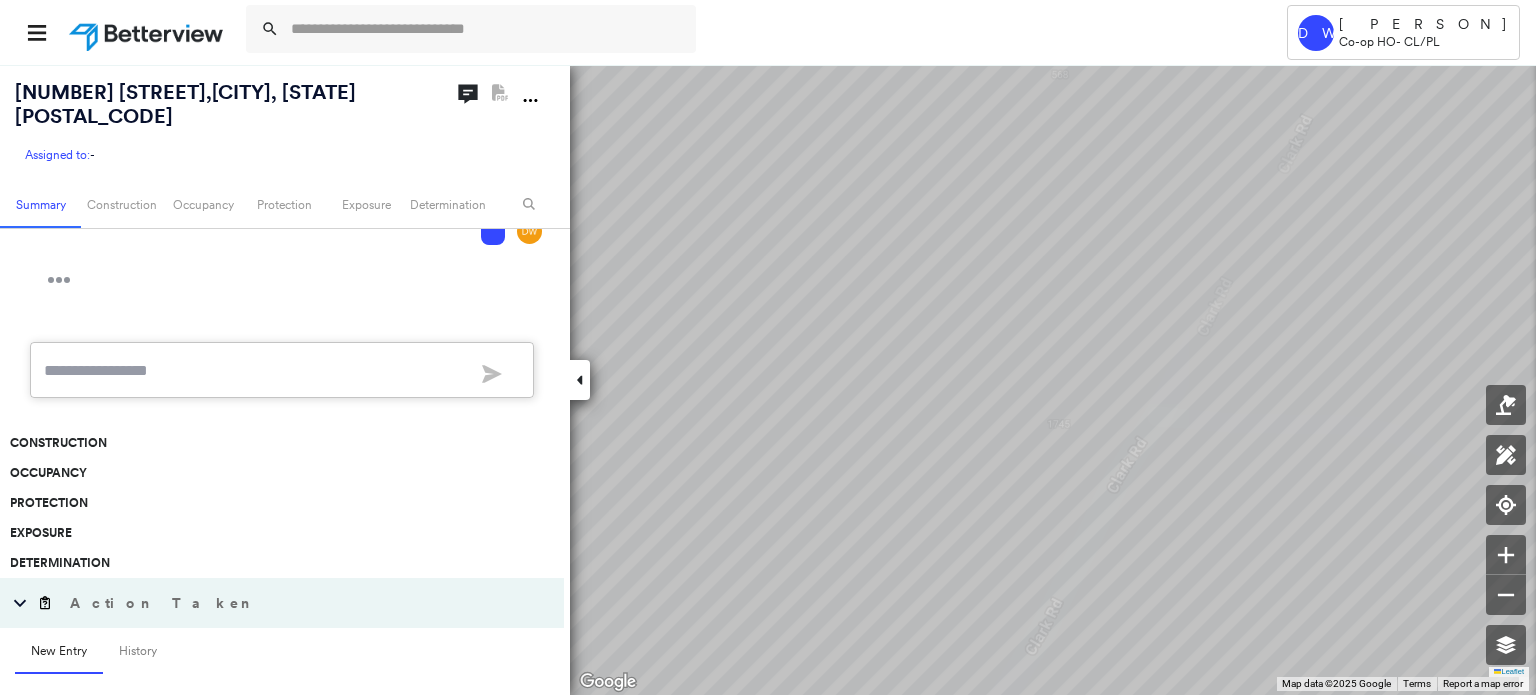 scroll, scrollTop: 538, scrollLeft: 0, axis: vertical 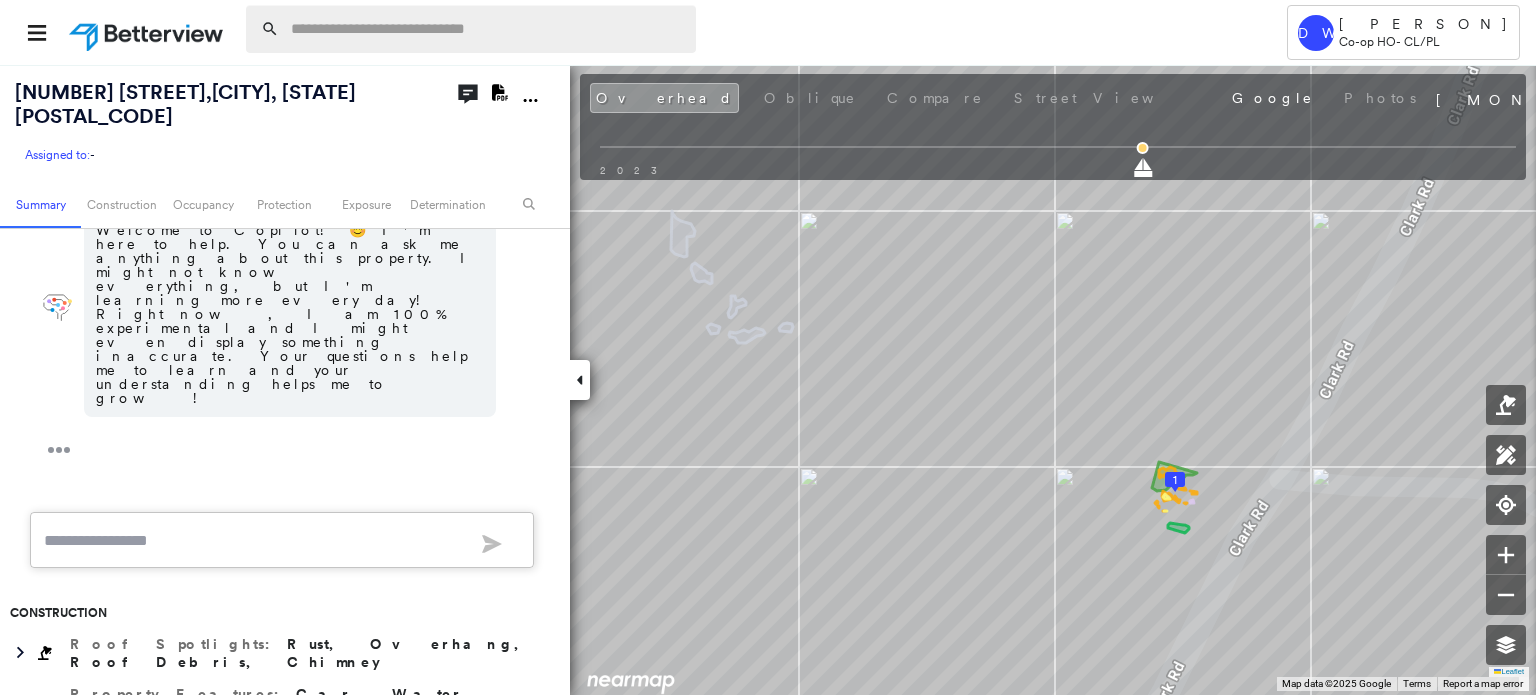 click at bounding box center (487, 29) 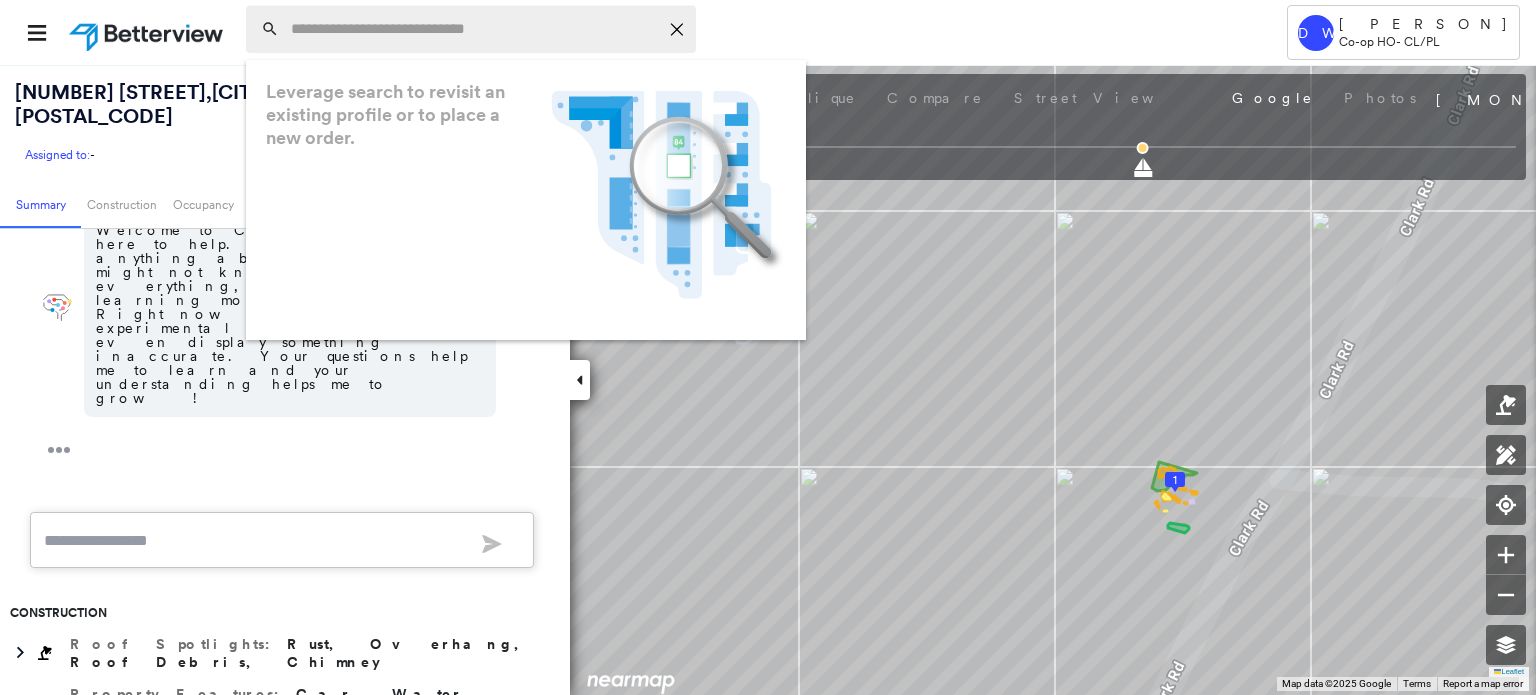 paste on "**********" 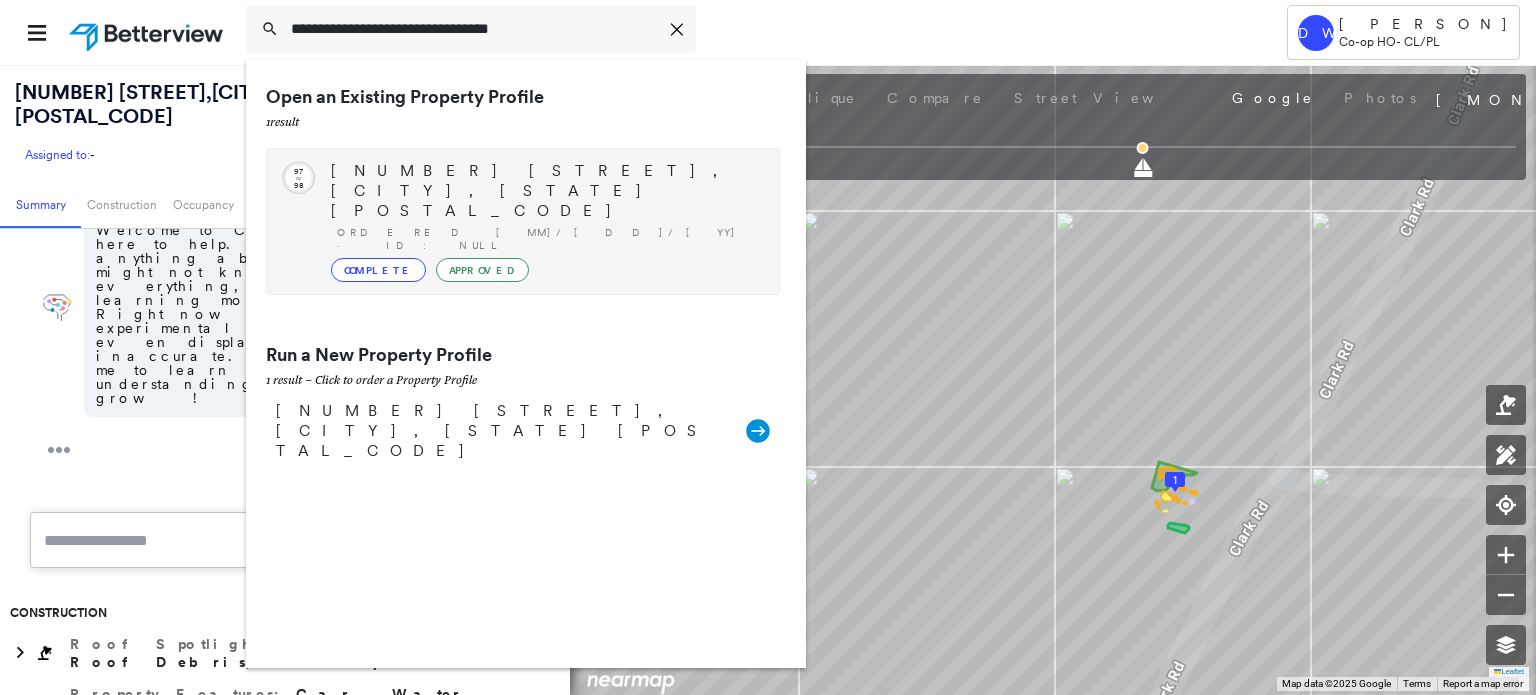 type on "**********" 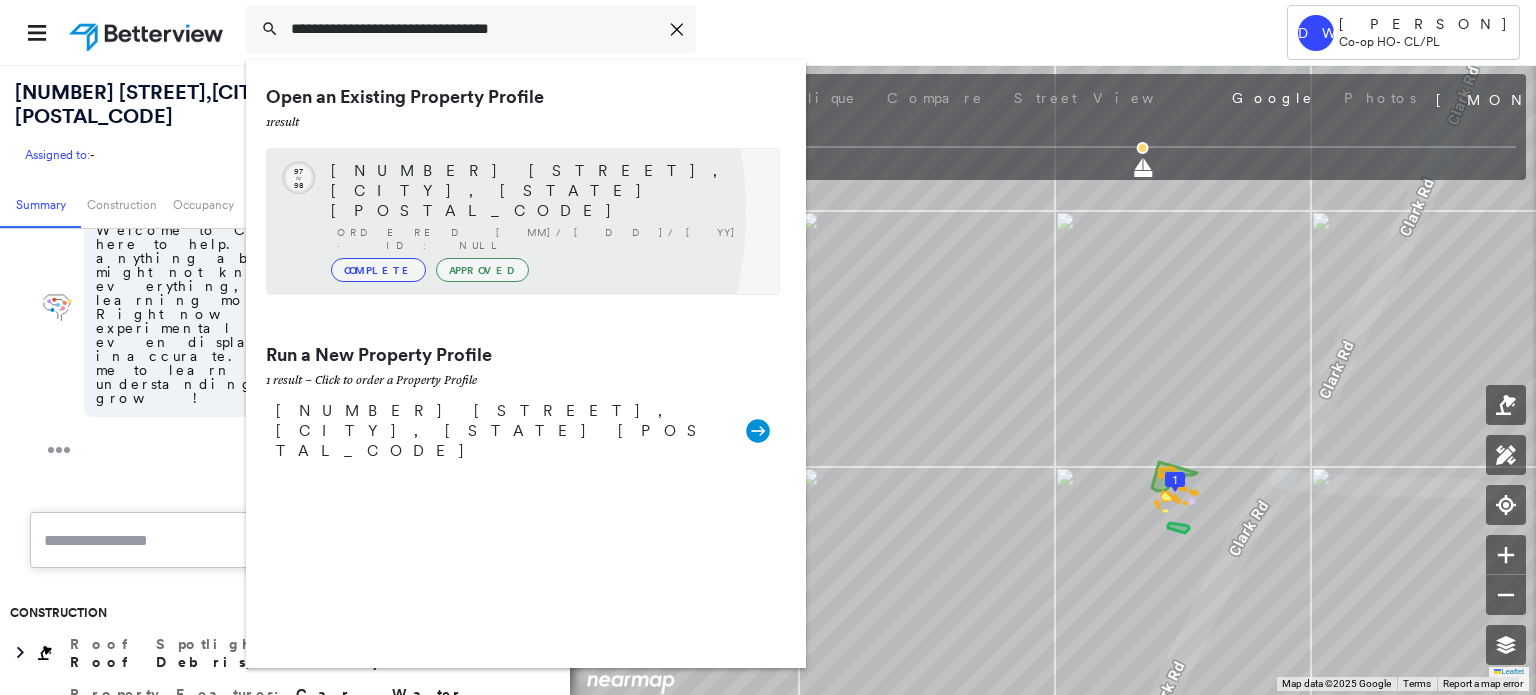 click on "Complete" at bounding box center (378, 270) 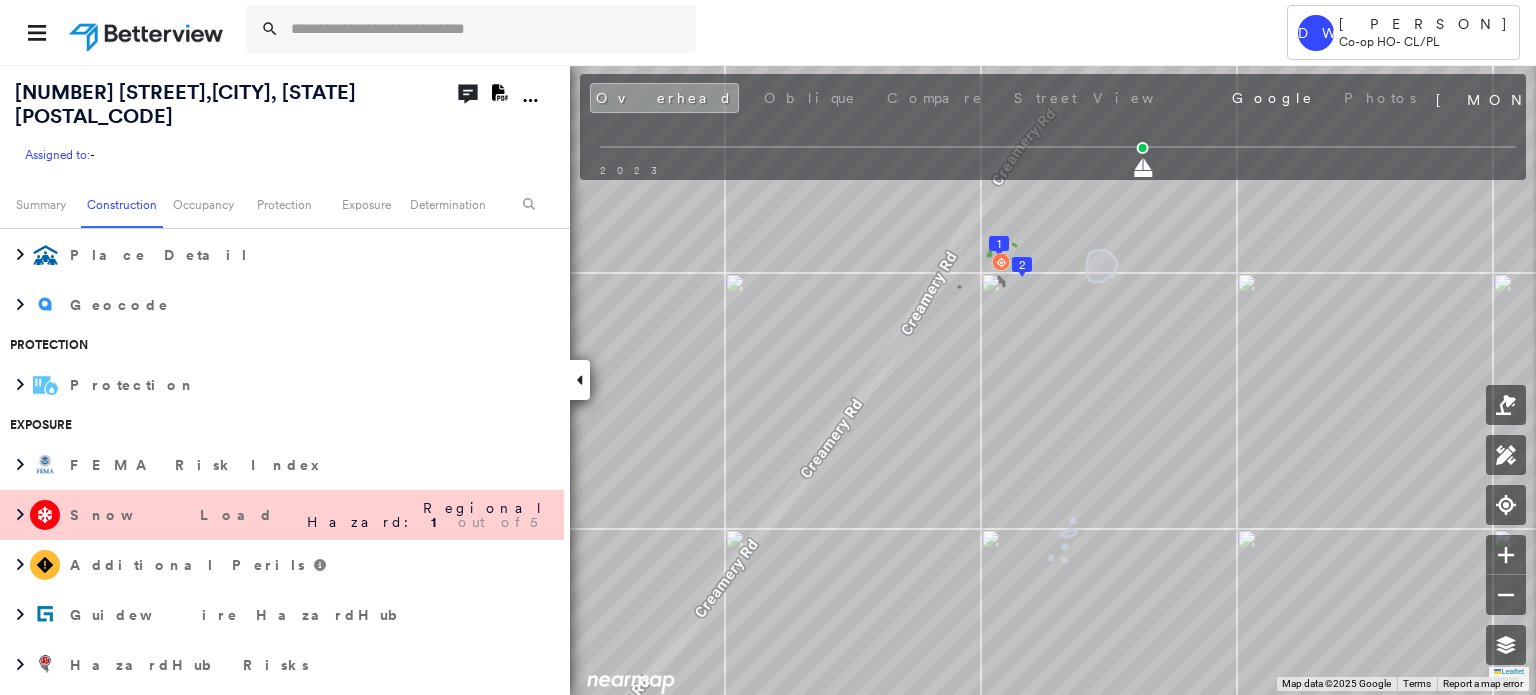 scroll, scrollTop: 1338, scrollLeft: 0, axis: vertical 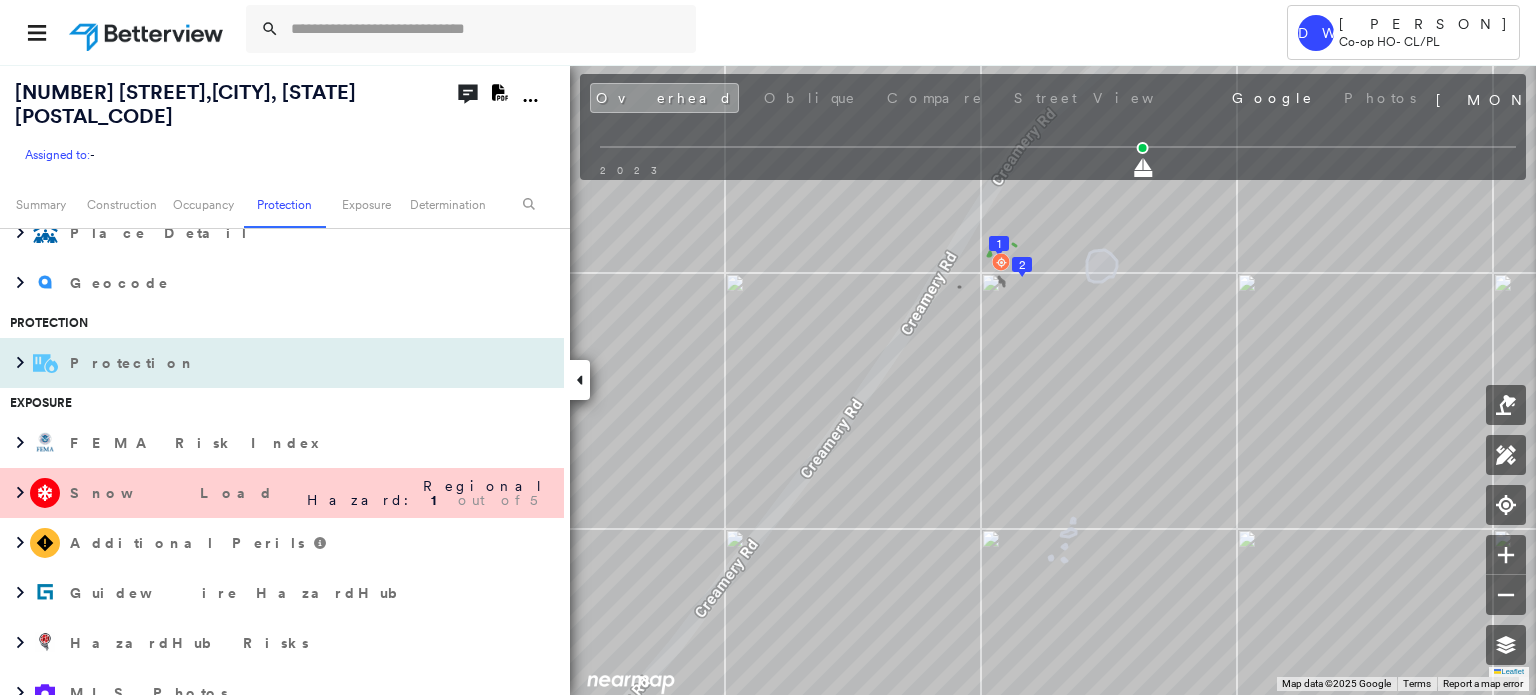 click on "Protection" at bounding box center [262, 363] 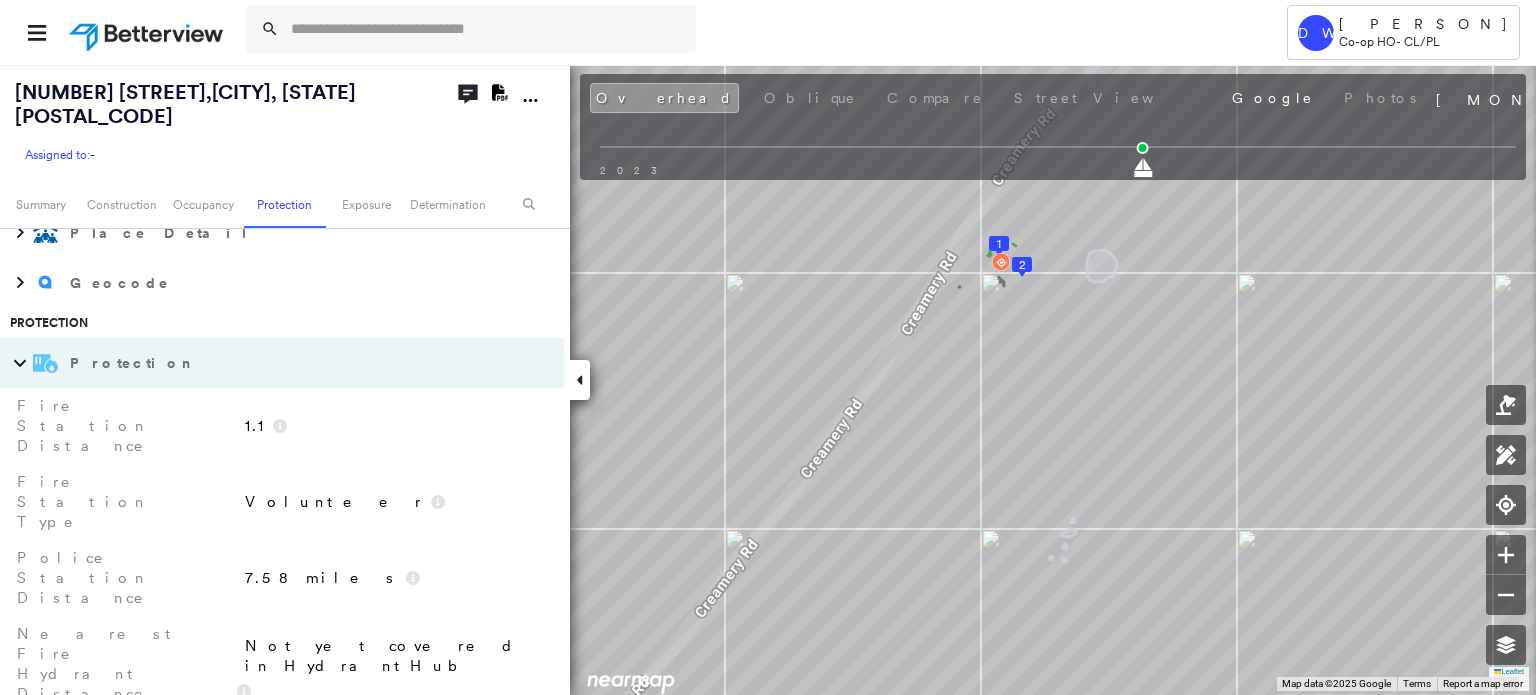 click on "Protection" at bounding box center [262, 363] 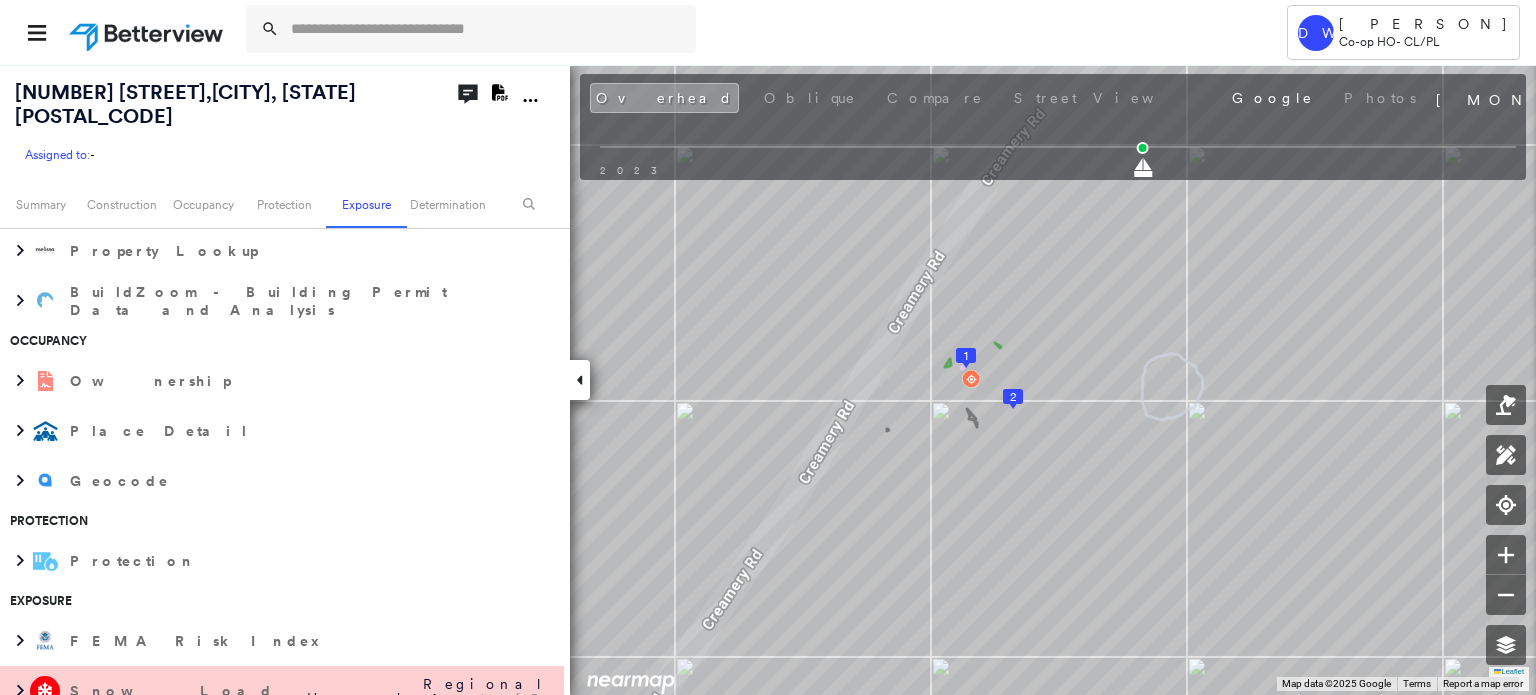 scroll, scrollTop: 1138, scrollLeft: 0, axis: vertical 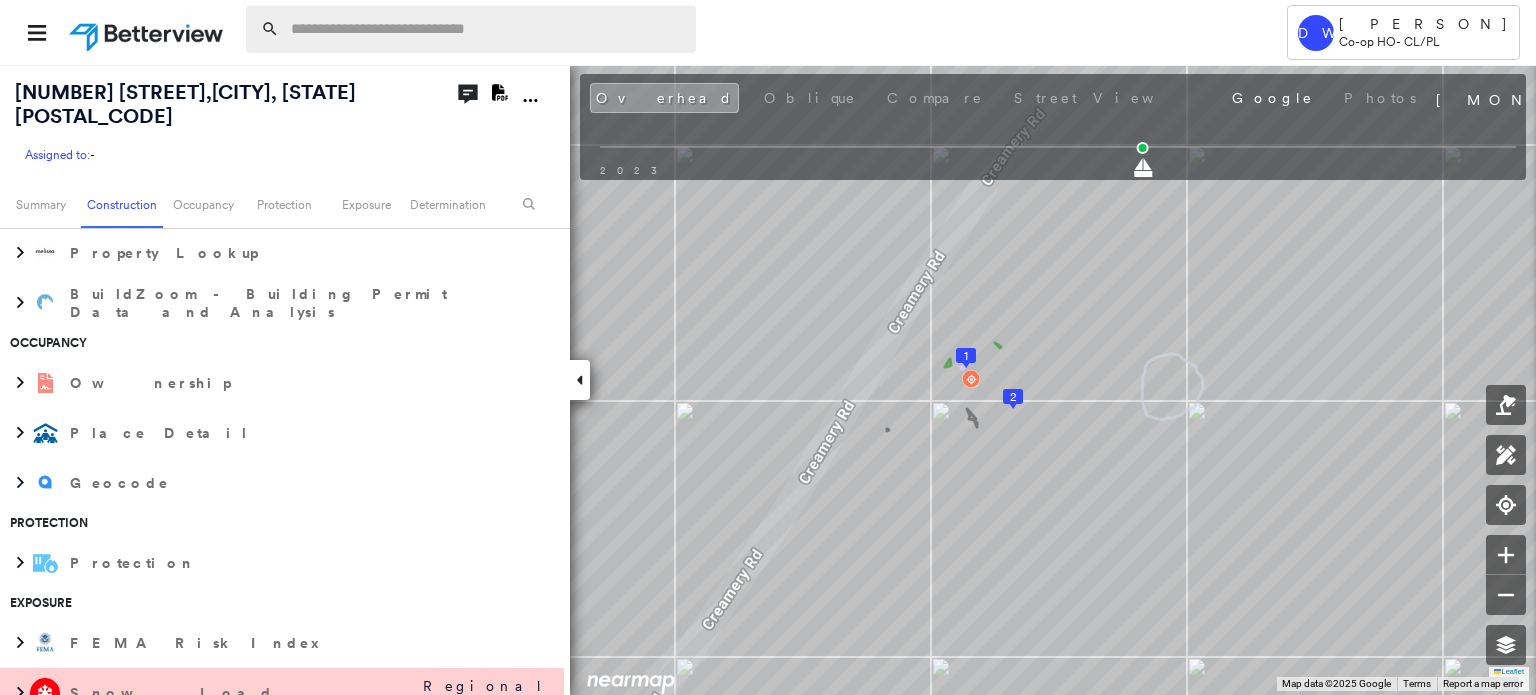 click at bounding box center [487, 29] 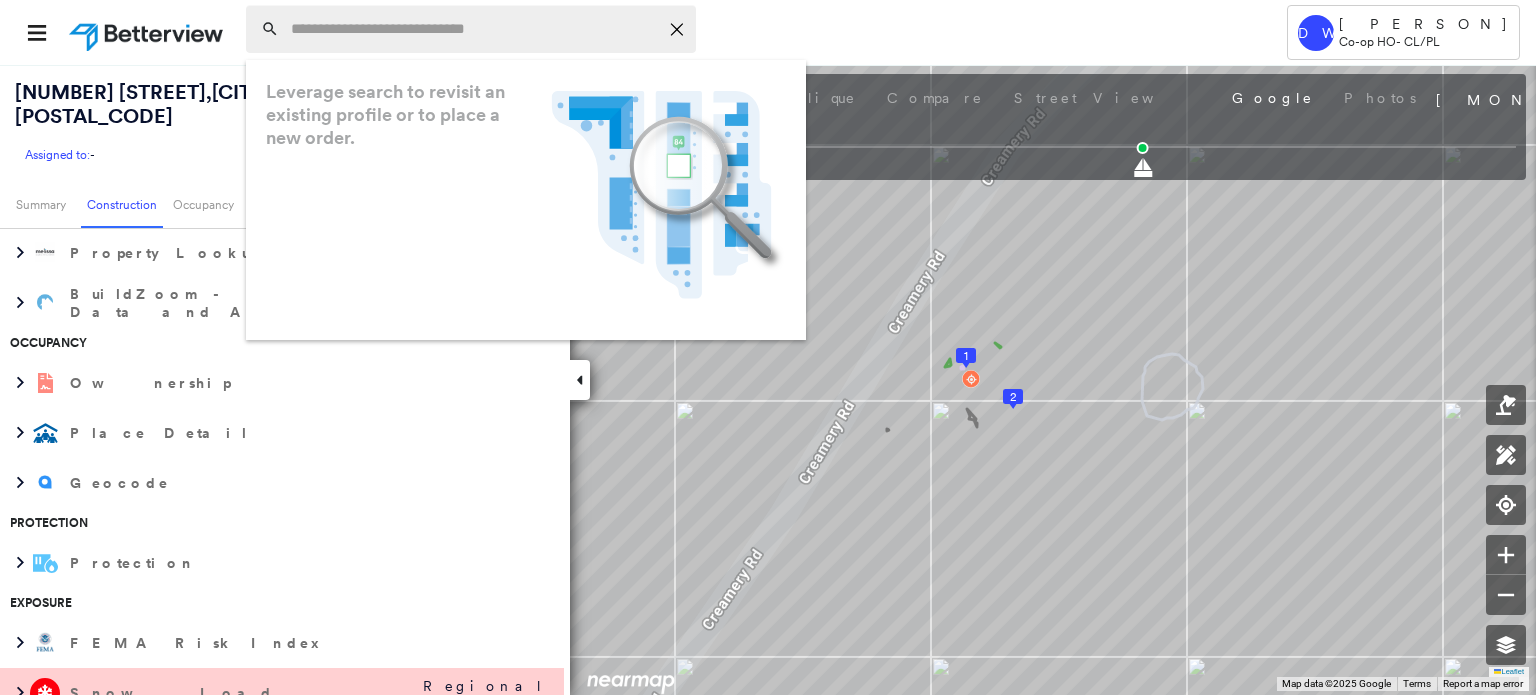 paste on "**********" 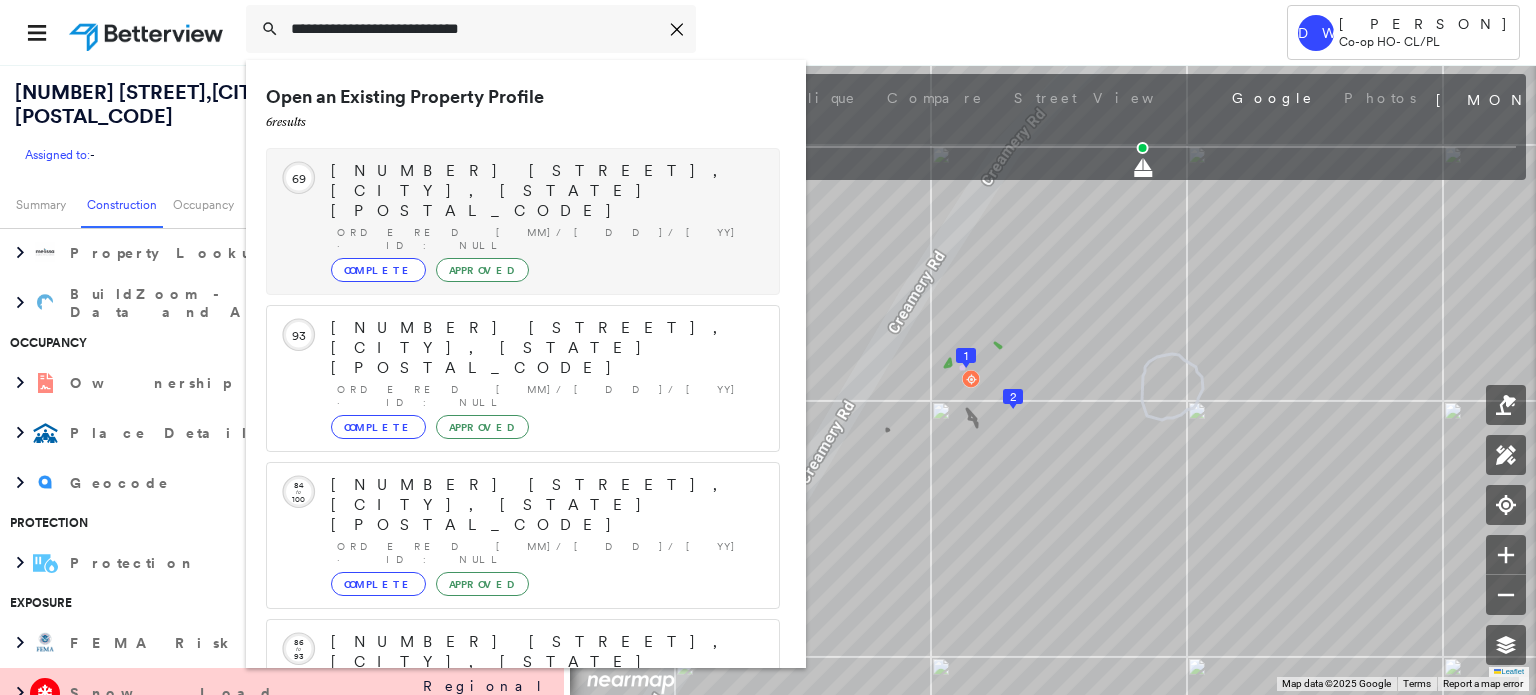 type on "**********" 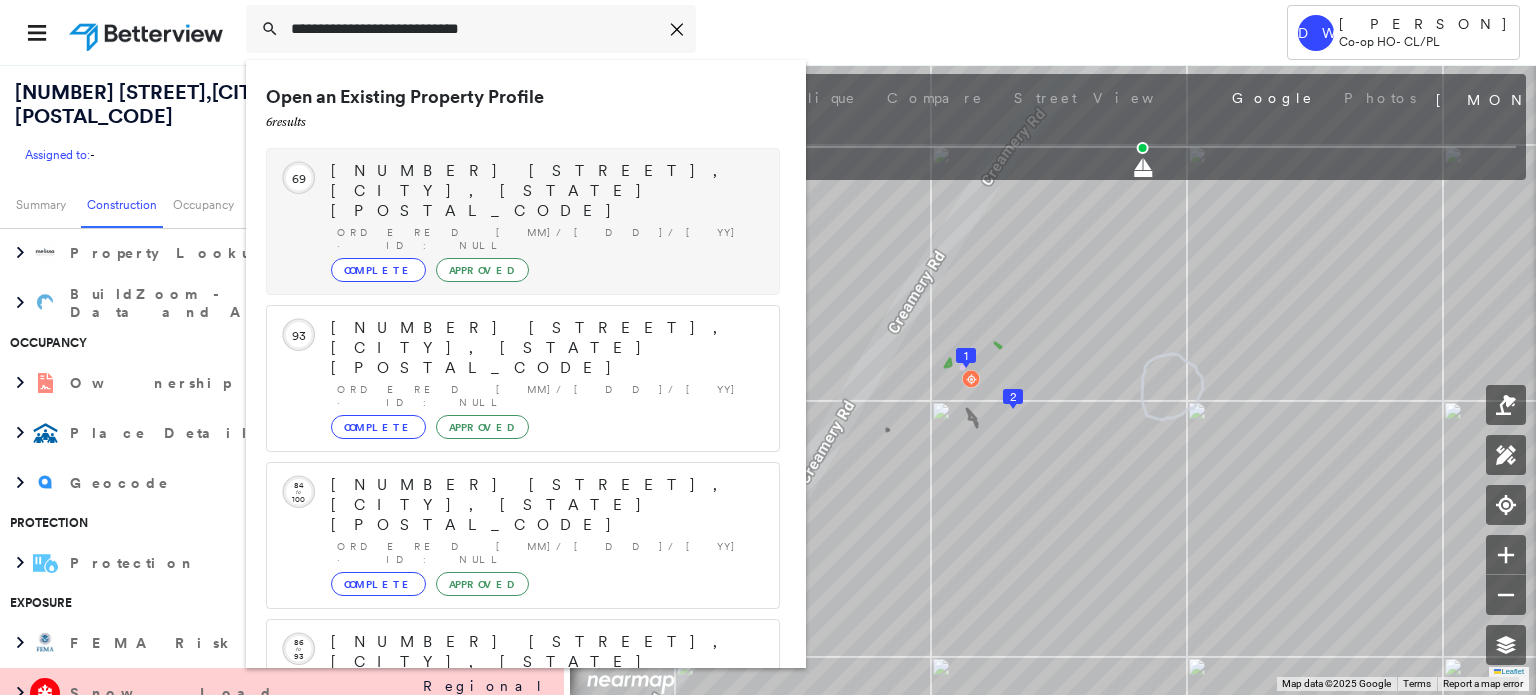 click on "Complete" at bounding box center (378, 270) 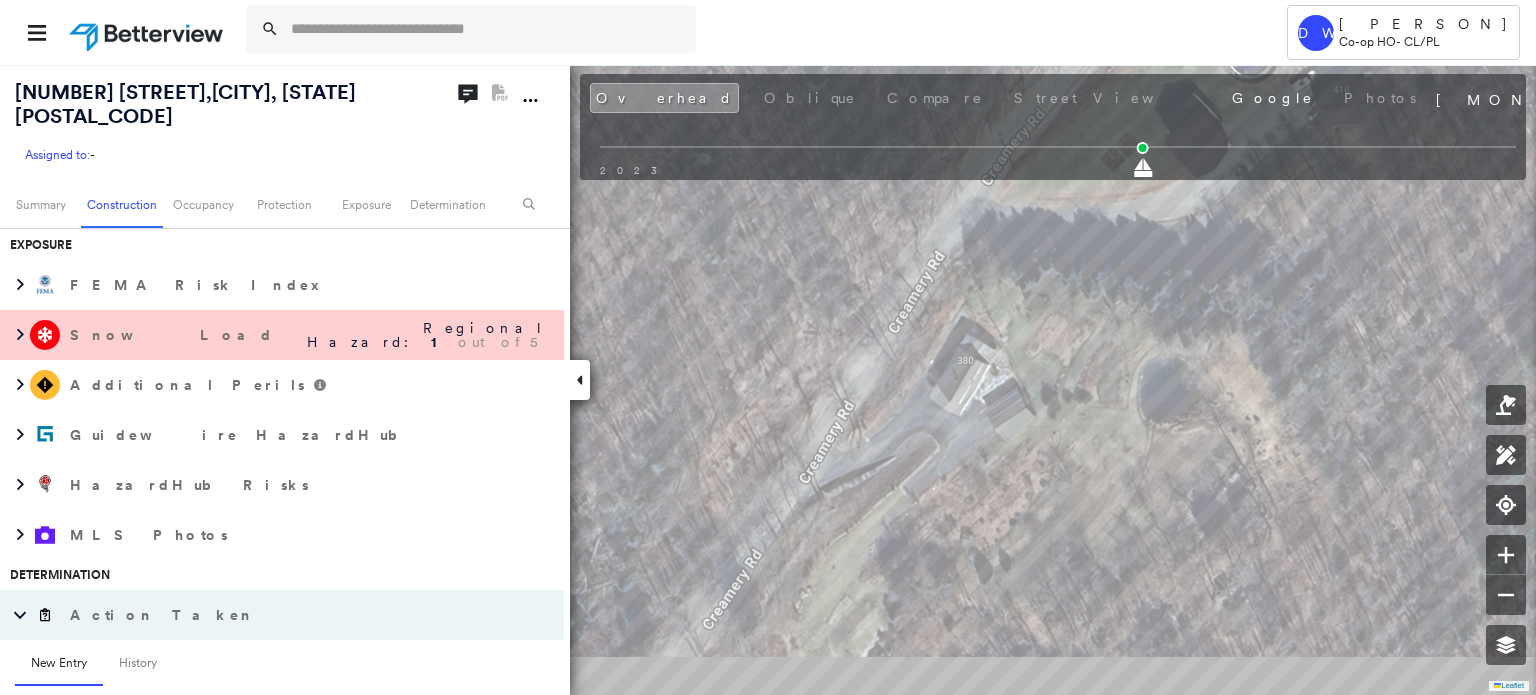 scroll, scrollTop: 936, scrollLeft: 0, axis: vertical 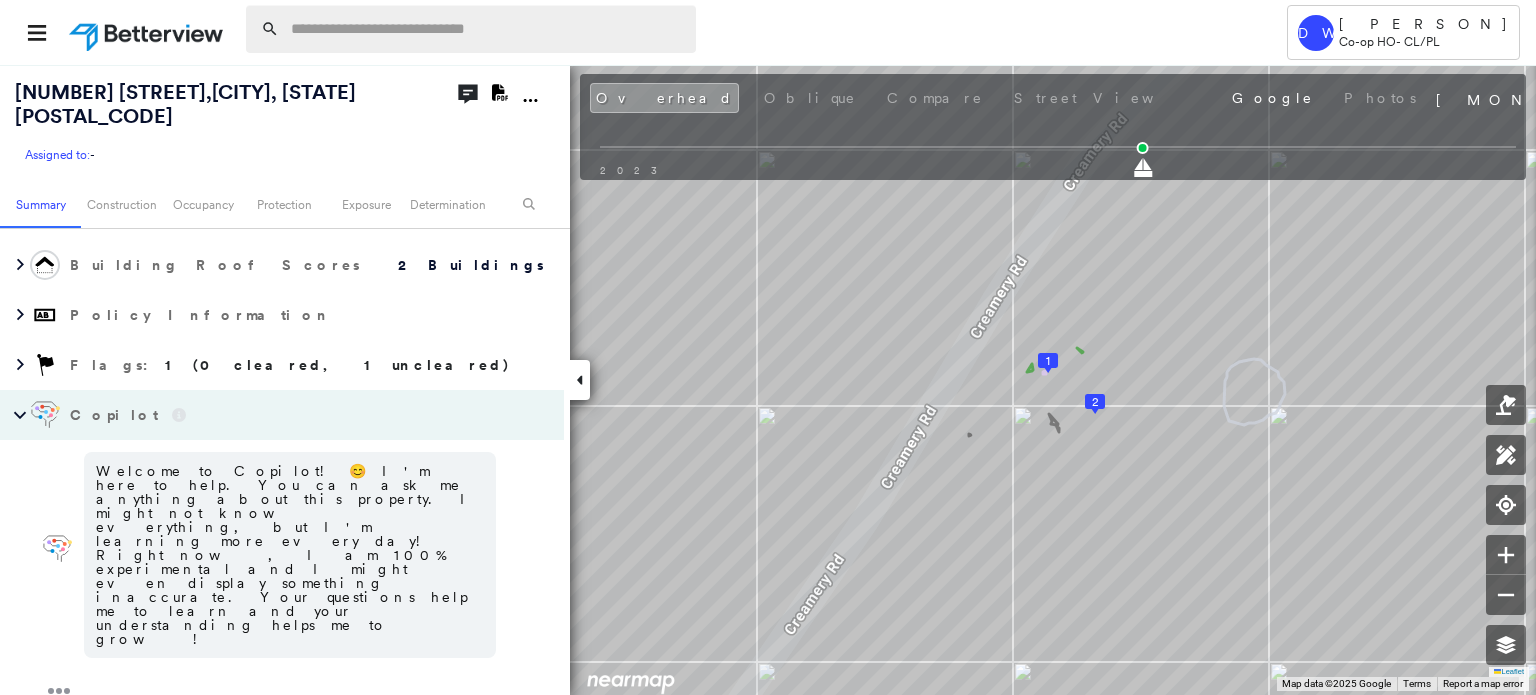 click at bounding box center (487, 29) 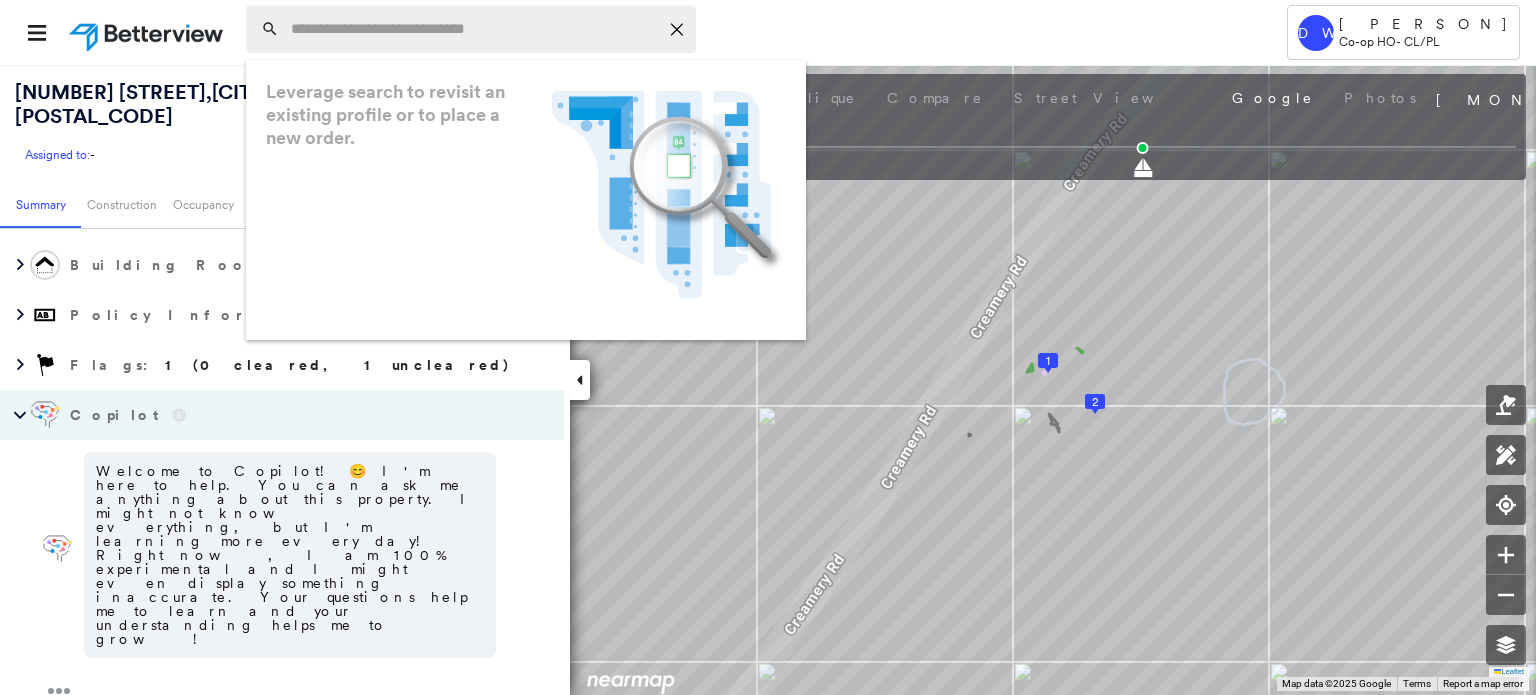 paste on "**********" 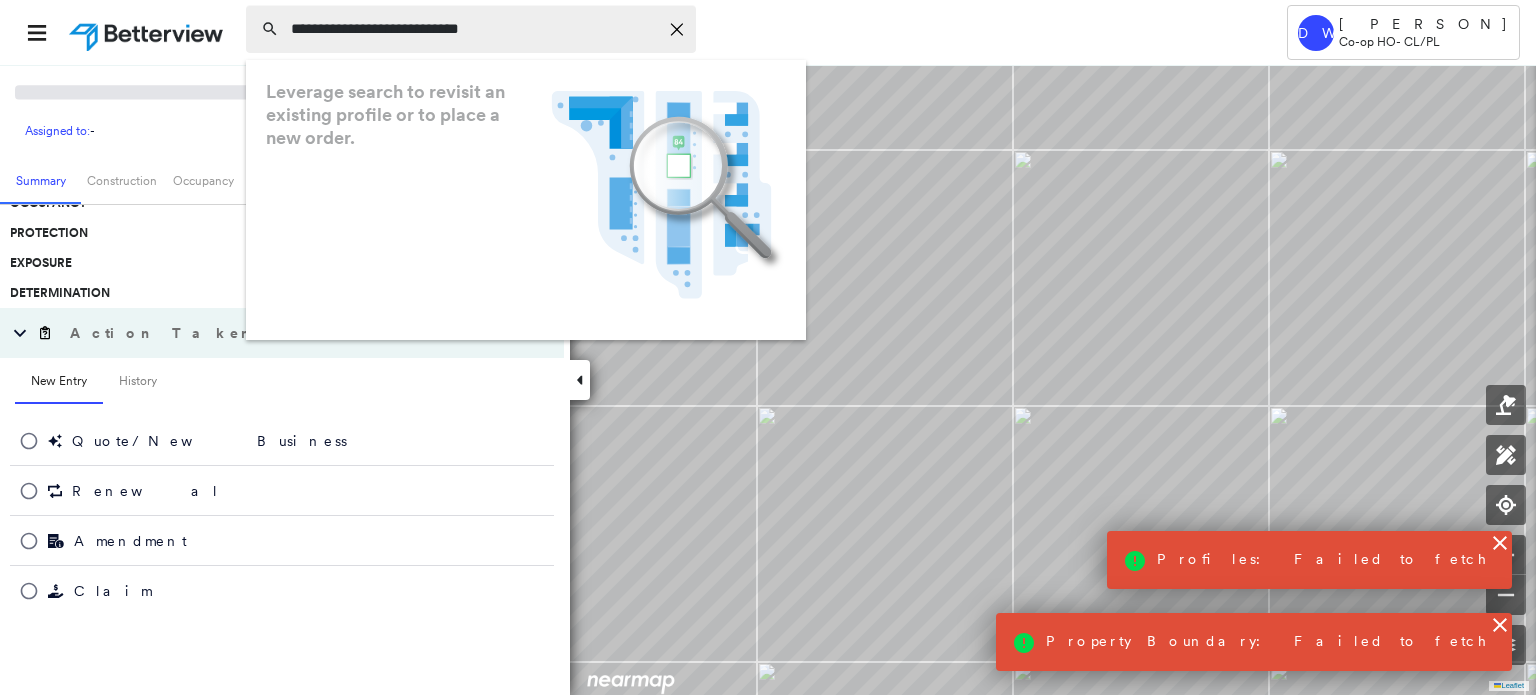 type on "**********" 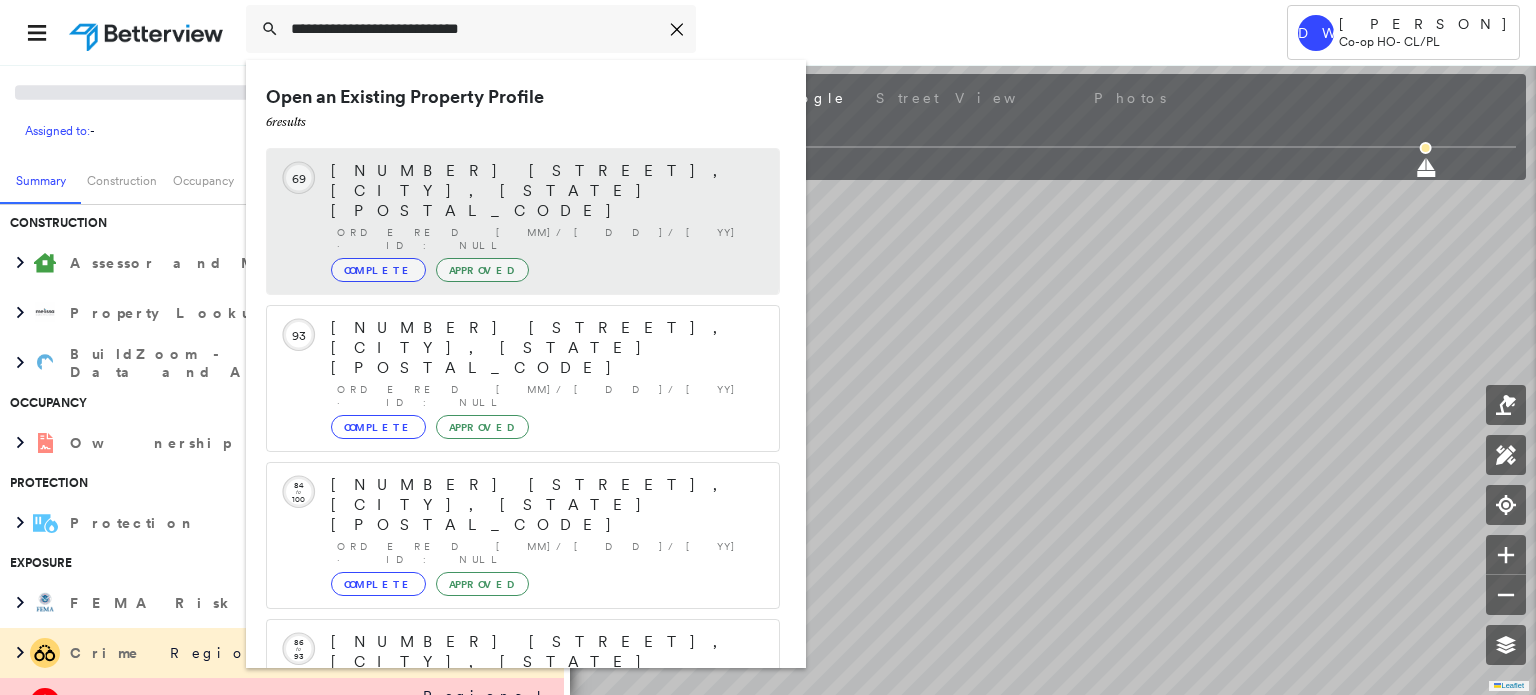 click on "Complete" at bounding box center (378, 270) 